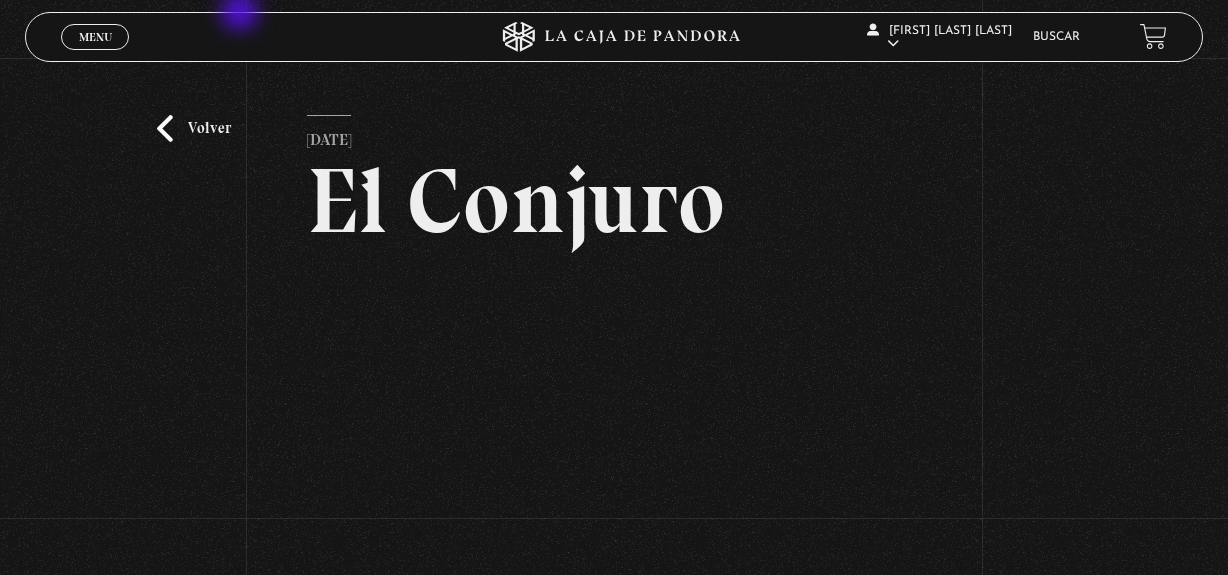 scroll, scrollTop: 90, scrollLeft: 0, axis: vertical 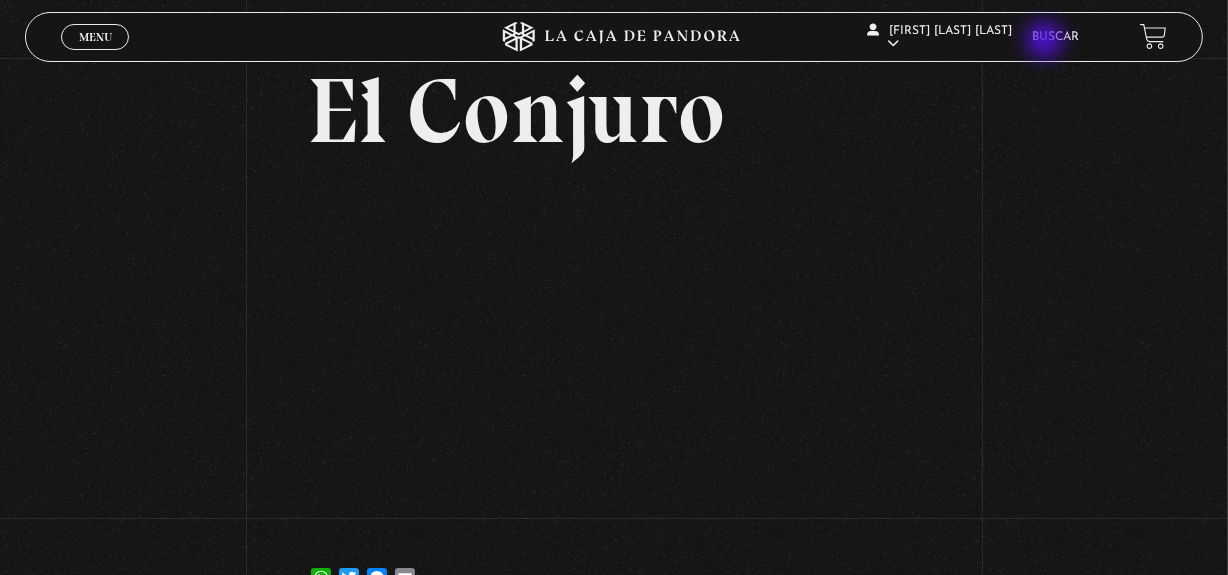 click on "Buscar" at bounding box center [1056, 37] 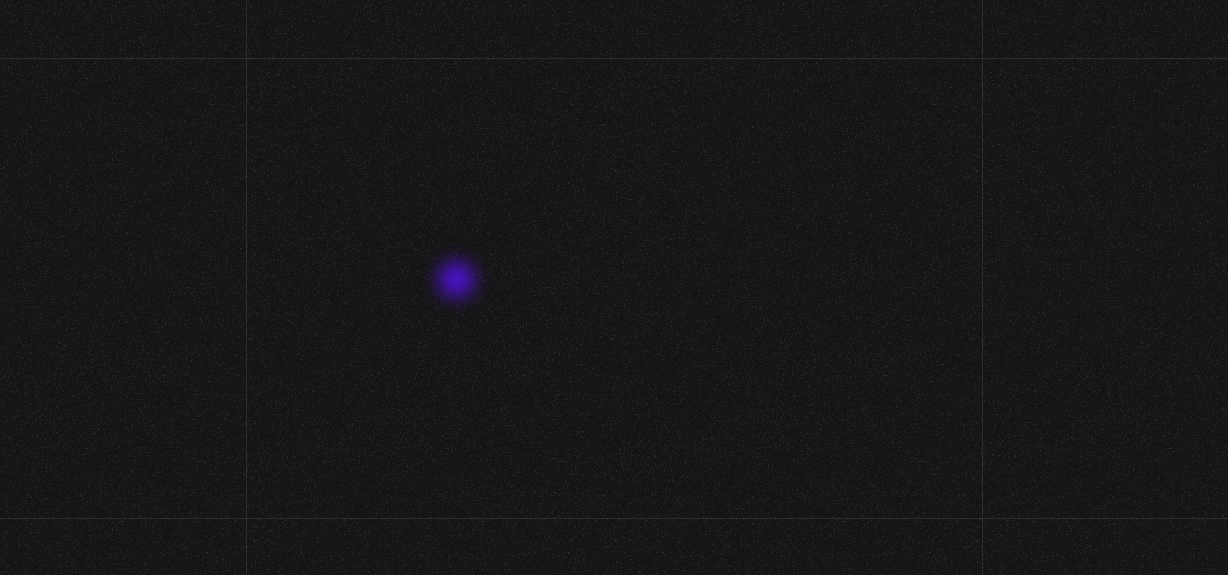 scroll, scrollTop: 0, scrollLeft: 0, axis: both 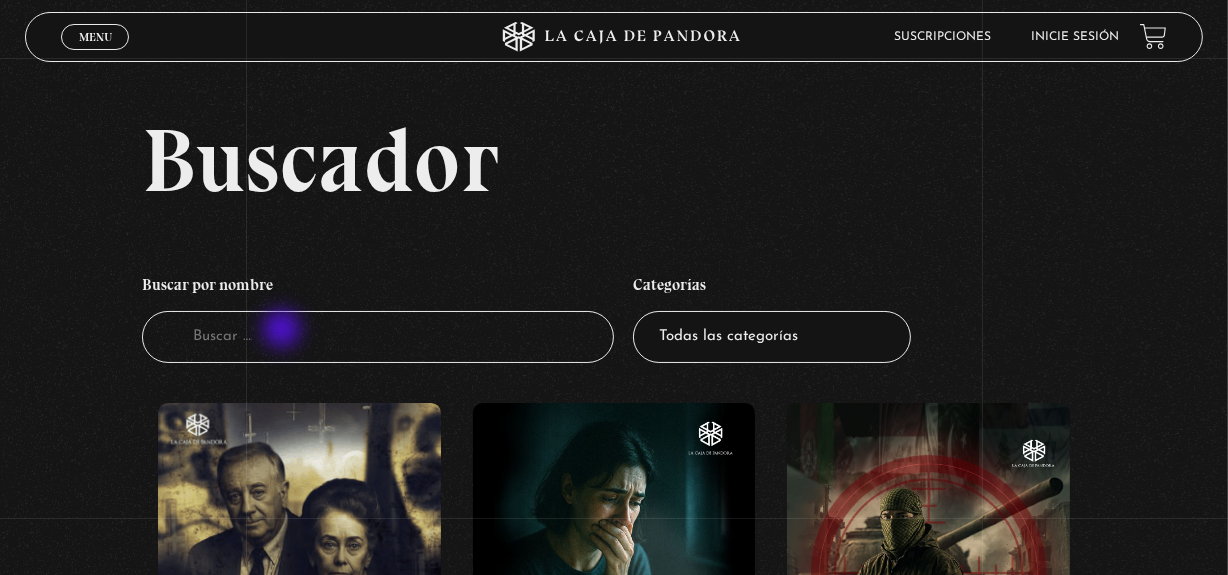 click on "Buscador" at bounding box center [378, 337] 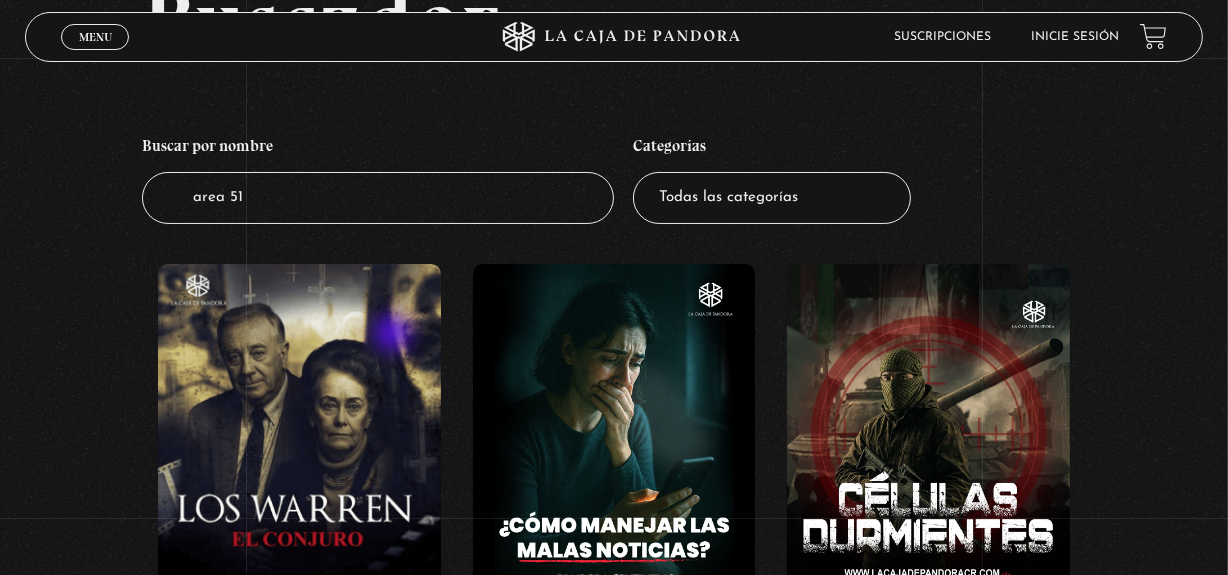 scroll, scrollTop: 181, scrollLeft: 0, axis: vertical 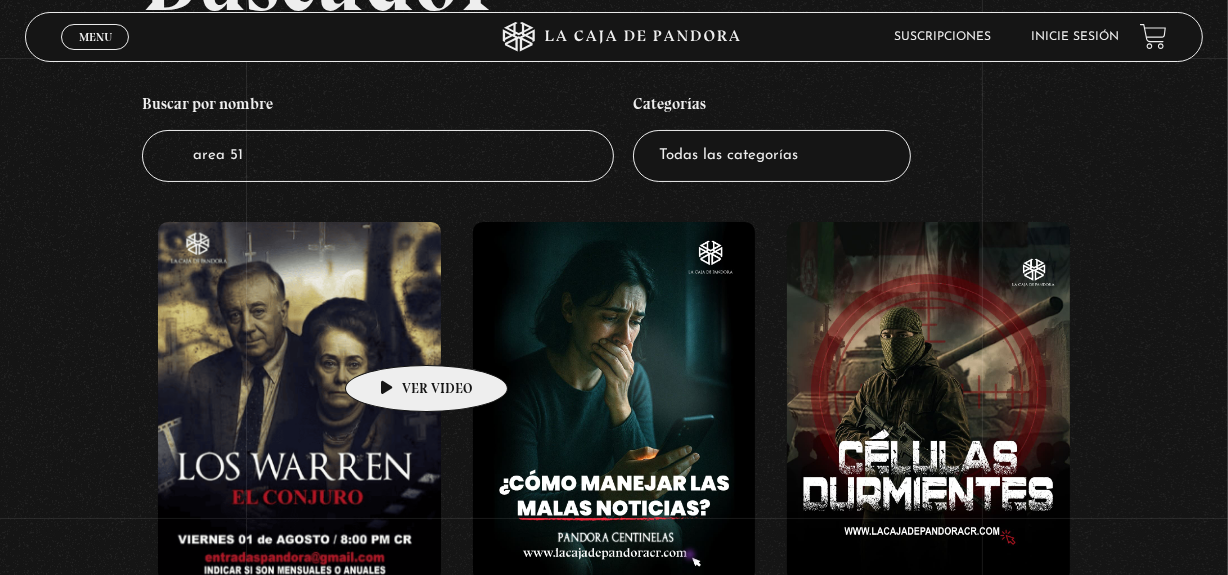 type on "area 51" 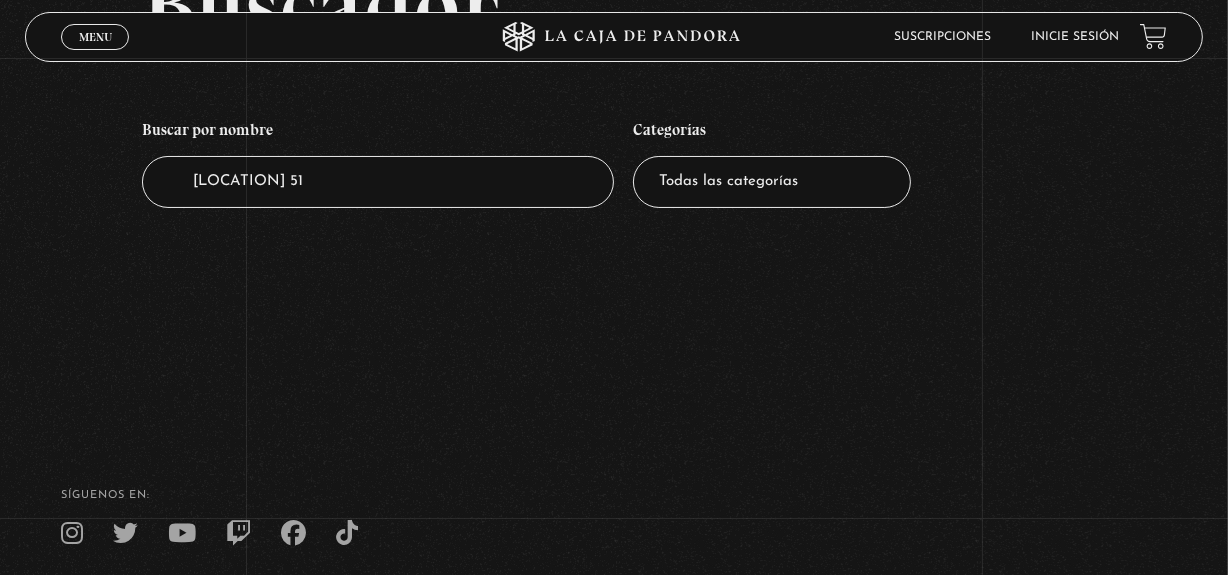 scroll, scrollTop: 0, scrollLeft: 0, axis: both 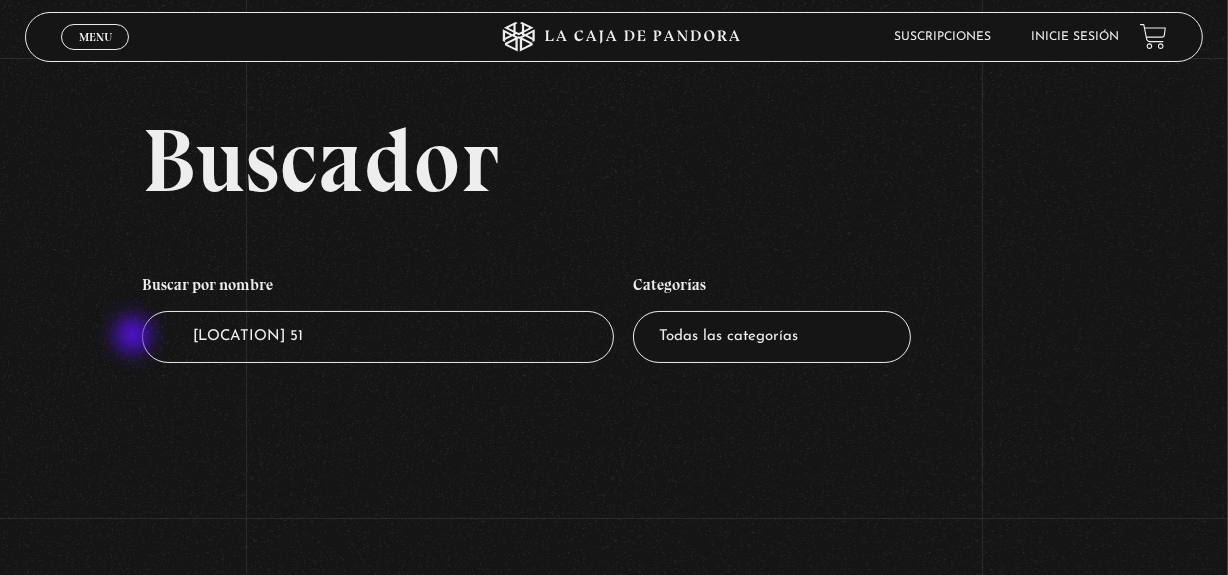 drag, startPoint x: 334, startPoint y: 334, endPoint x: 74, endPoint y: 339, distance: 260.04807 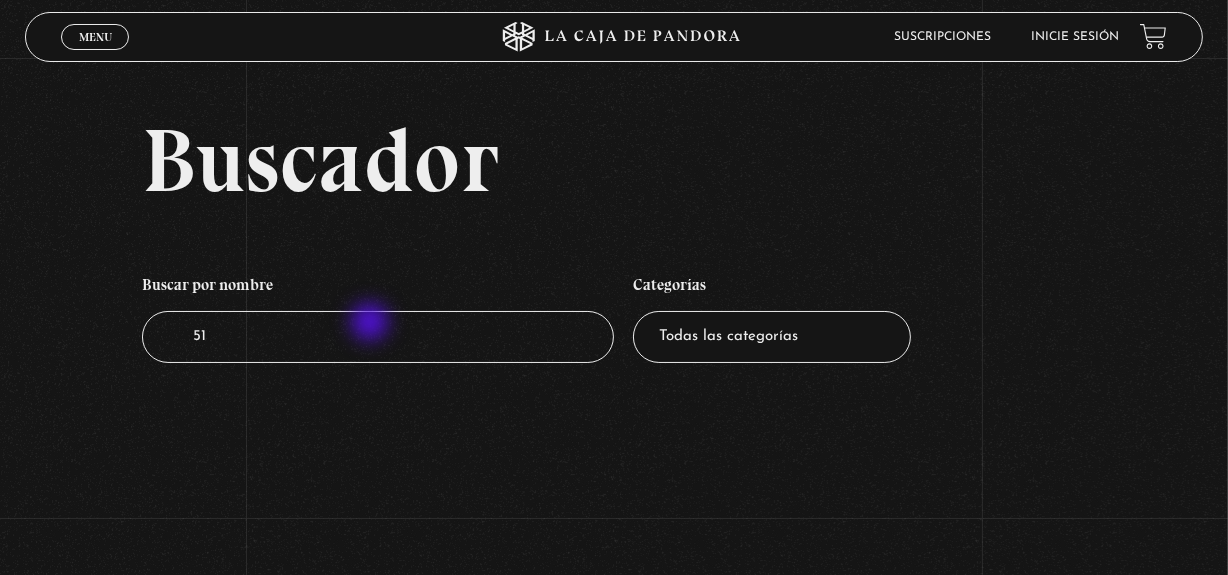 type on "51" 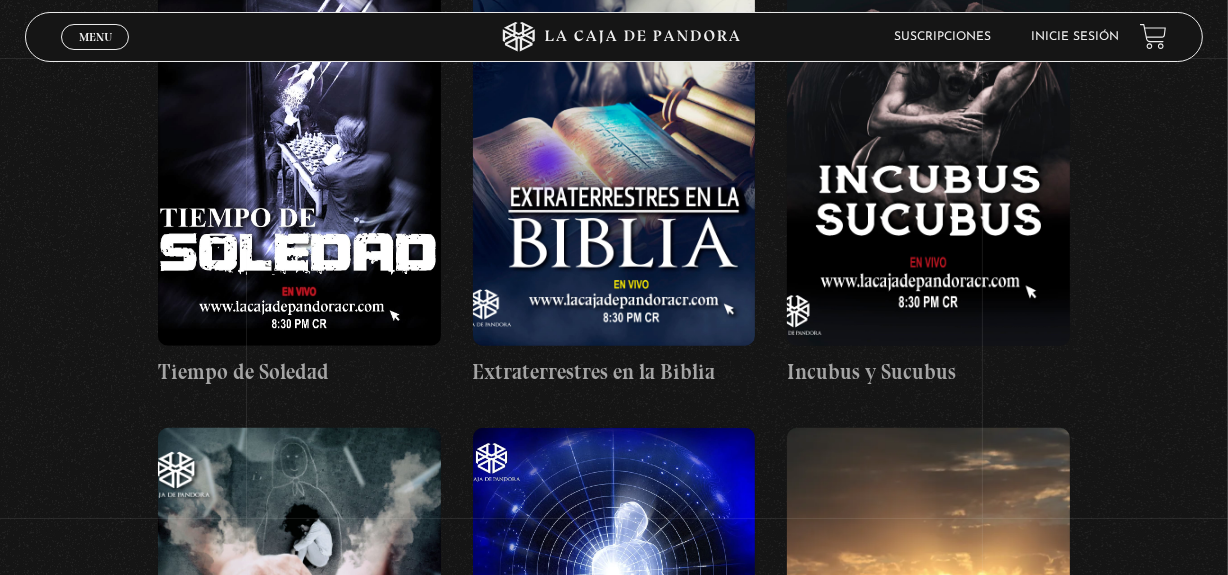 scroll, scrollTop: 727, scrollLeft: 0, axis: vertical 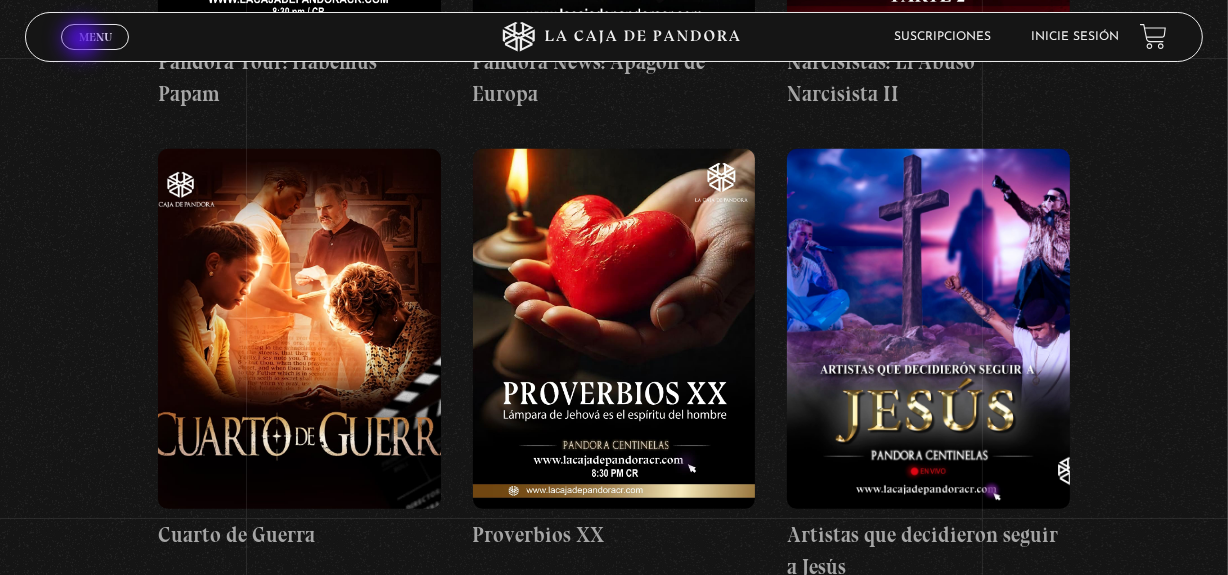 click on "Menu" at bounding box center (95, 37) 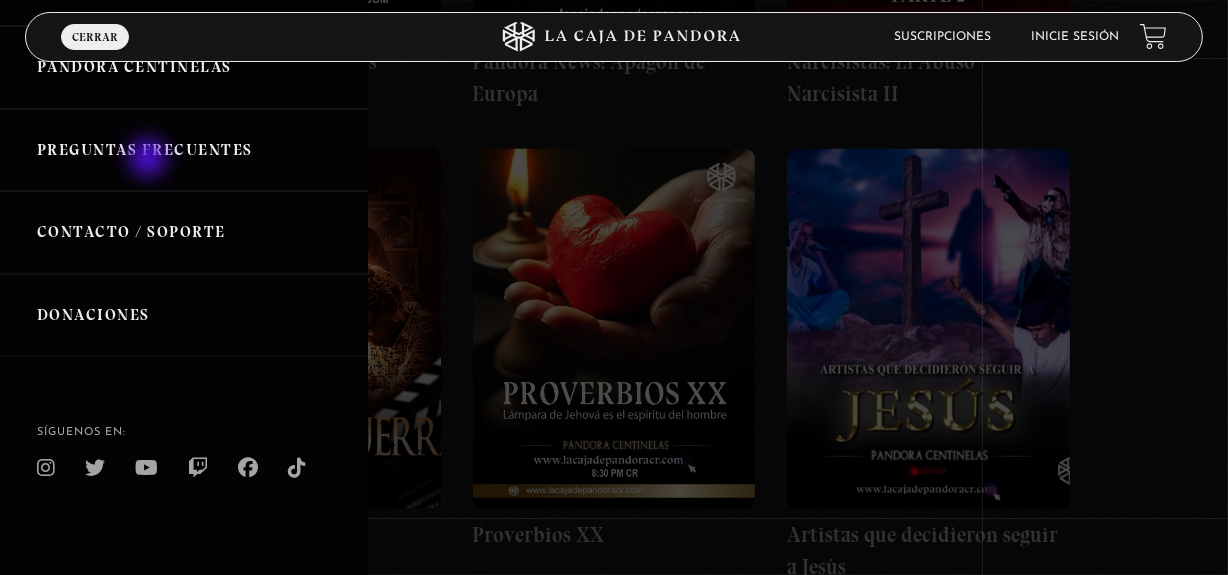 scroll, scrollTop: 439, scrollLeft: 0, axis: vertical 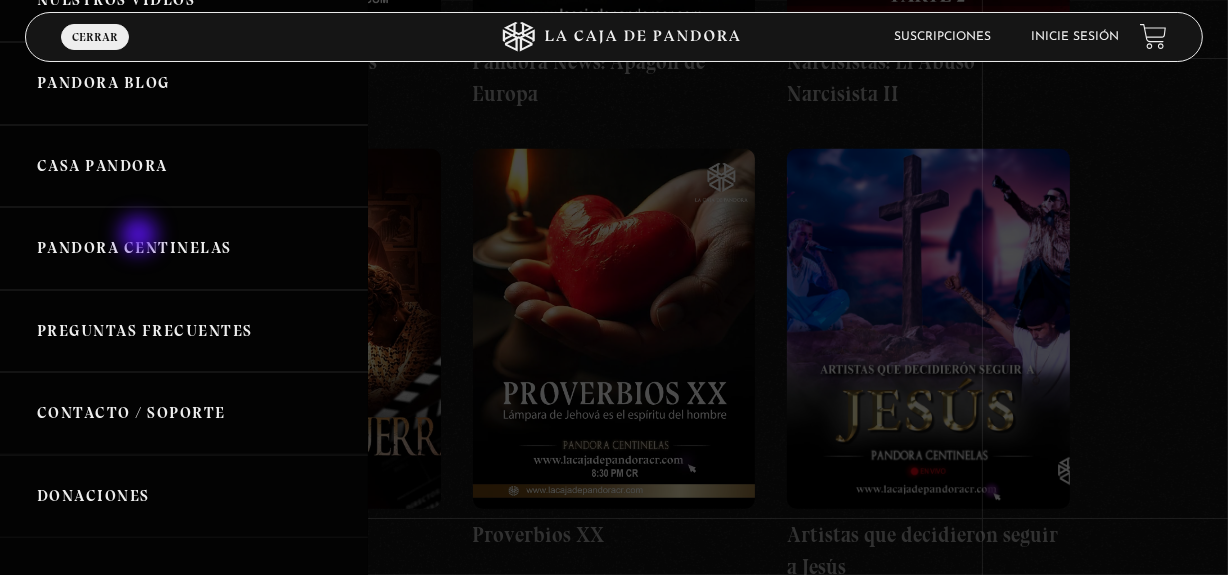 click on "Pandora Centinelas" at bounding box center [184, 248] 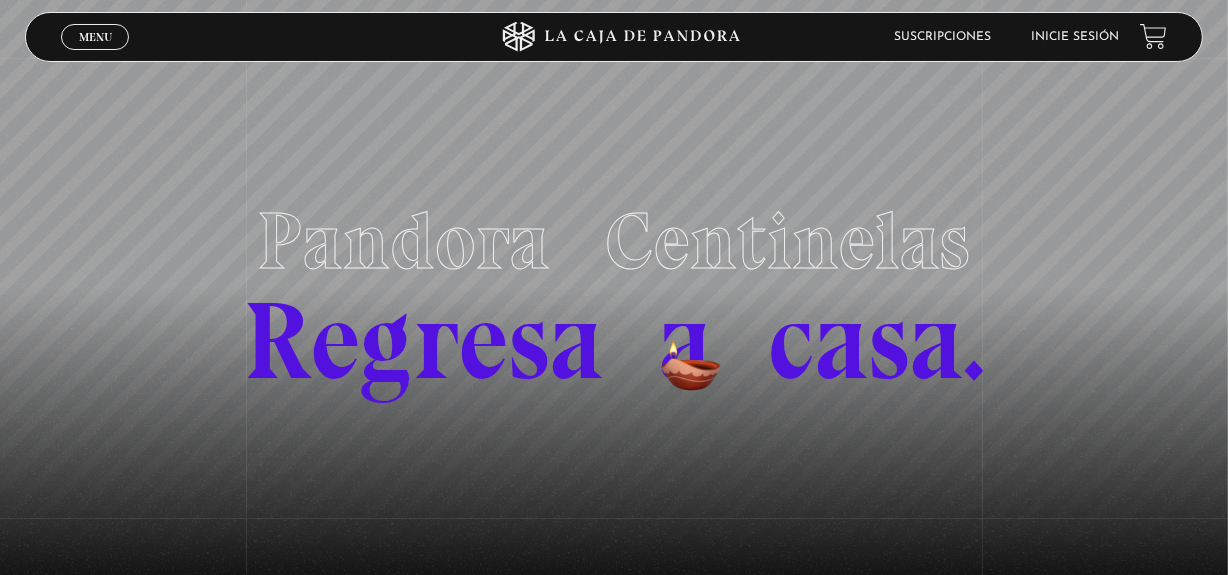 scroll, scrollTop: 0, scrollLeft: 0, axis: both 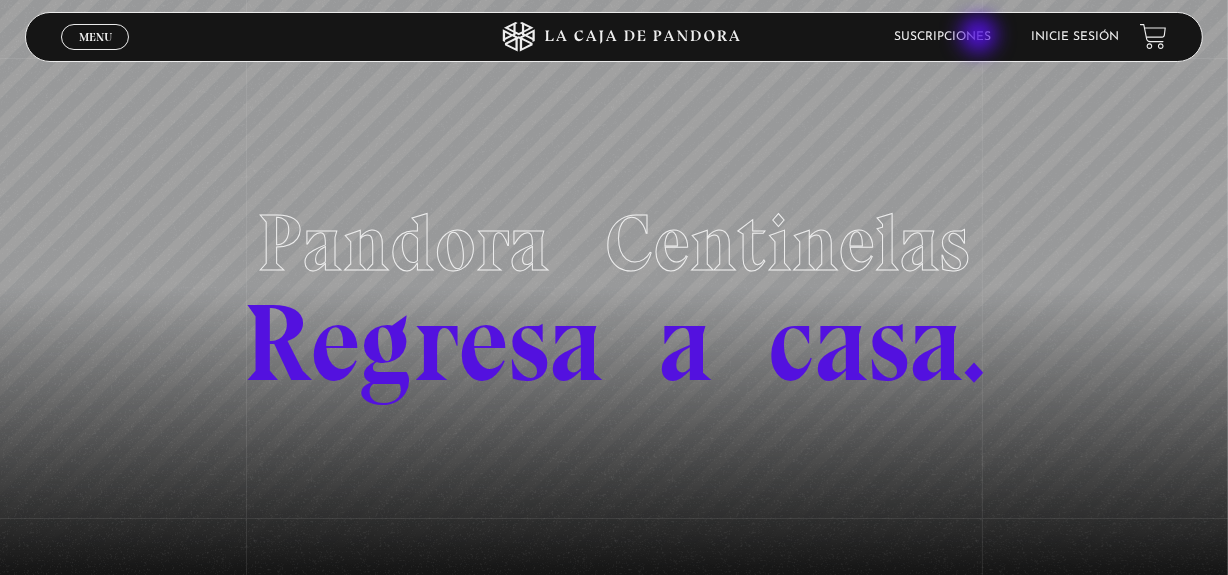 click on "Suscripciones" at bounding box center [943, 37] 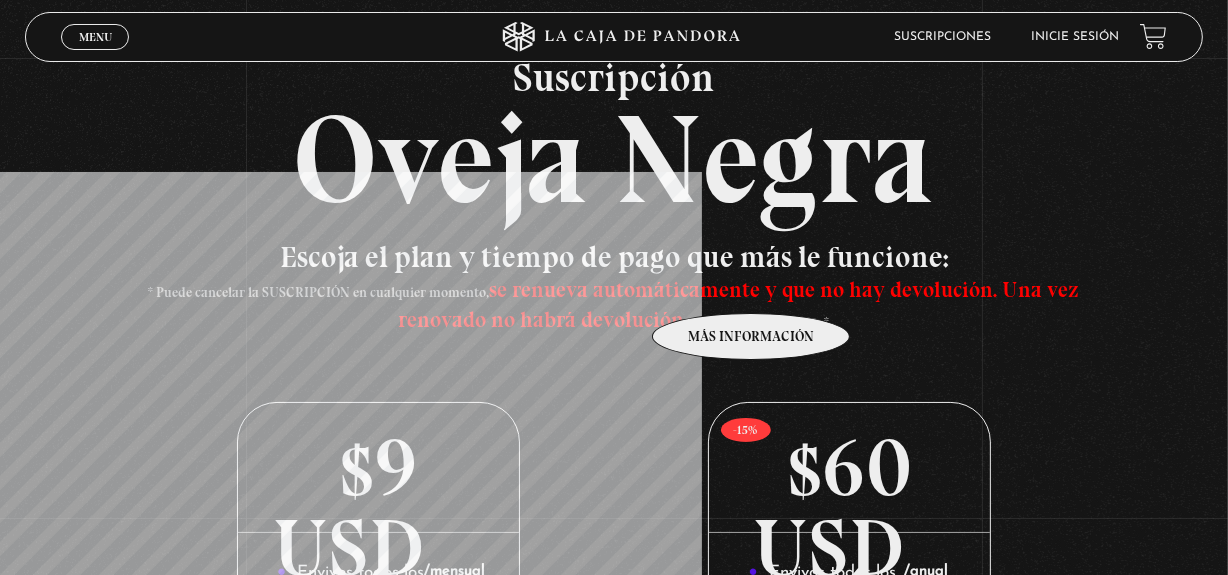 scroll, scrollTop: 0, scrollLeft: 0, axis: both 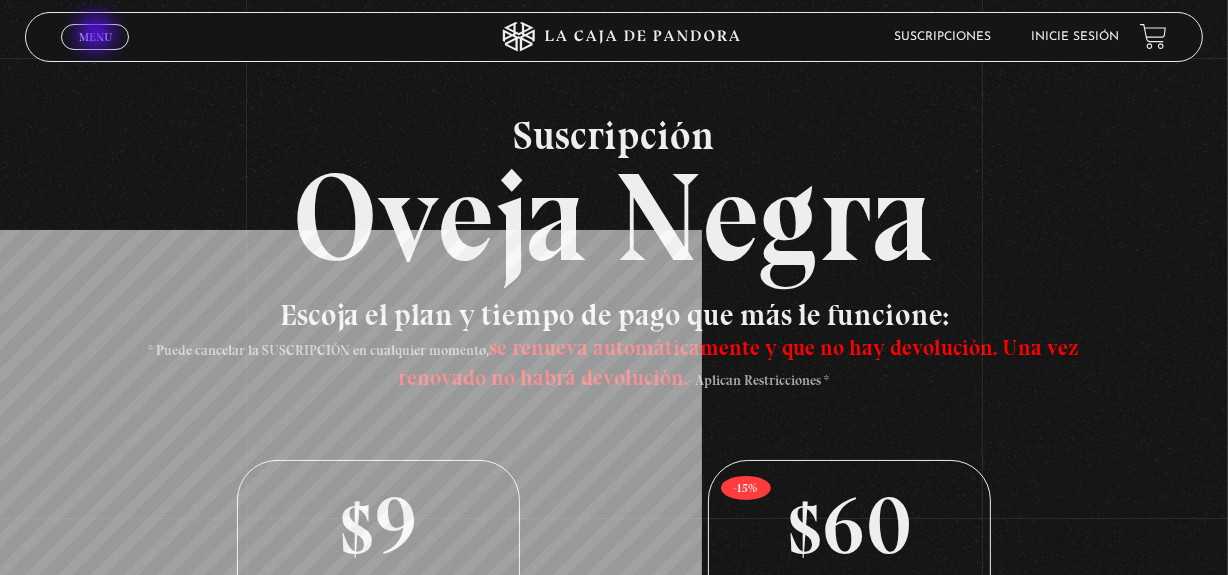 click on "Menu" at bounding box center [95, 37] 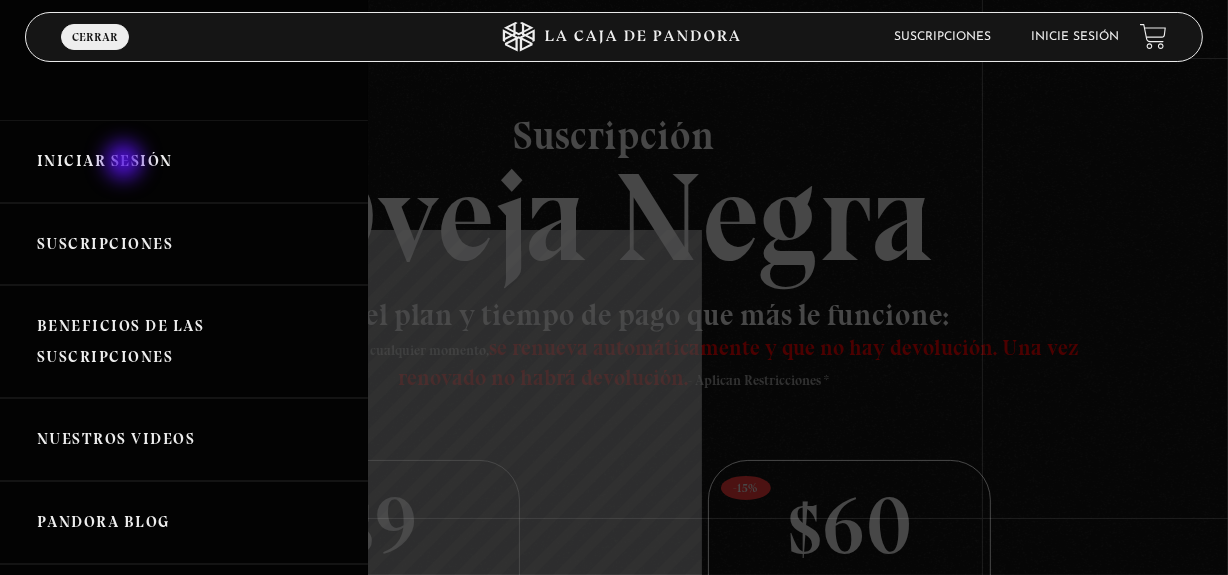 click on "Iniciar Sesión" at bounding box center (184, 161) 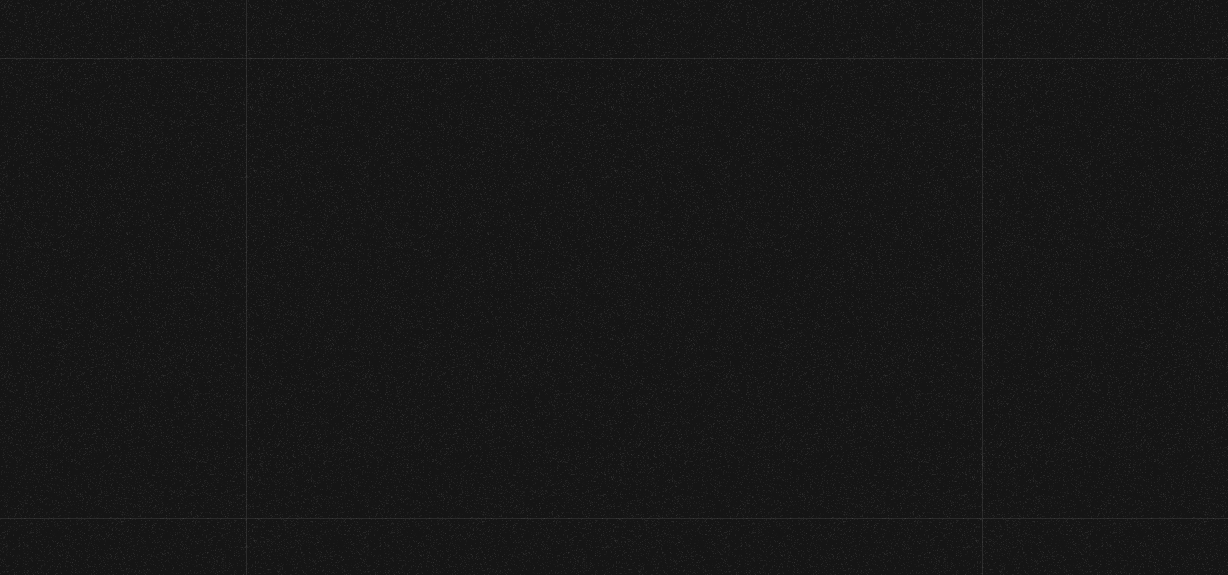scroll, scrollTop: 0, scrollLeft: 0, axis: both 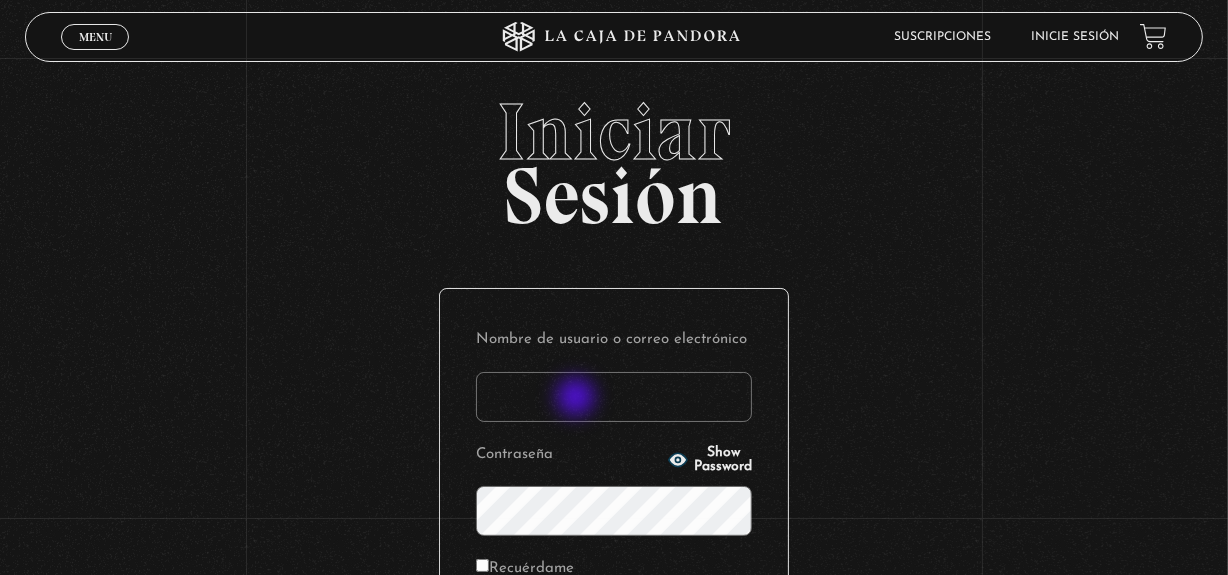 click on "Nombre de usuario o correo electrónico" at bounding box center (614, 397) 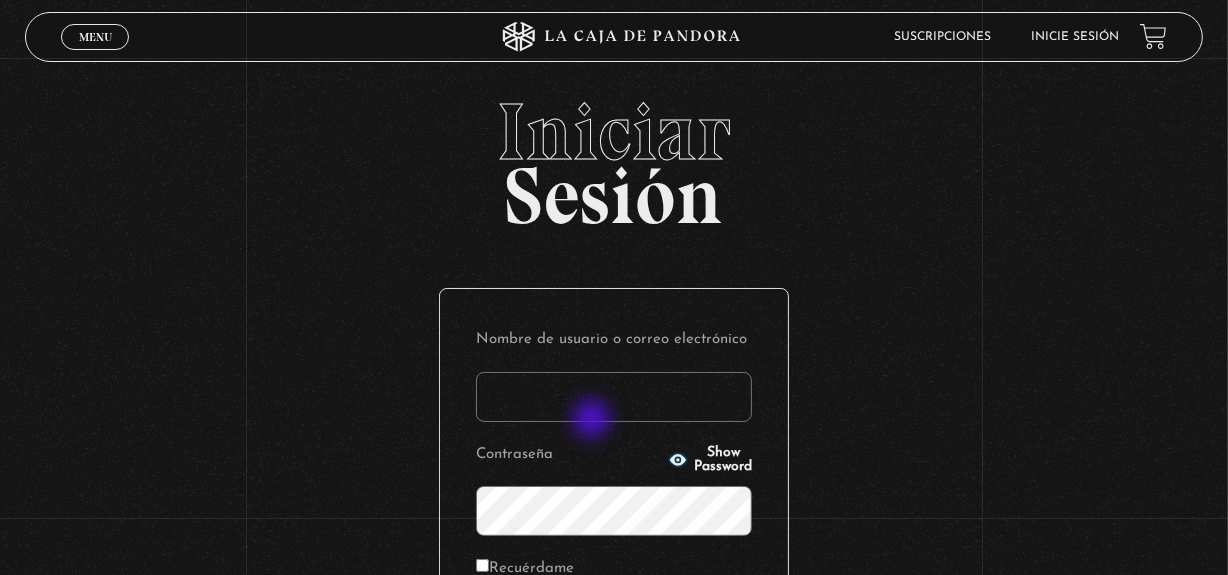 type on "gabidittel@hotmail.com" 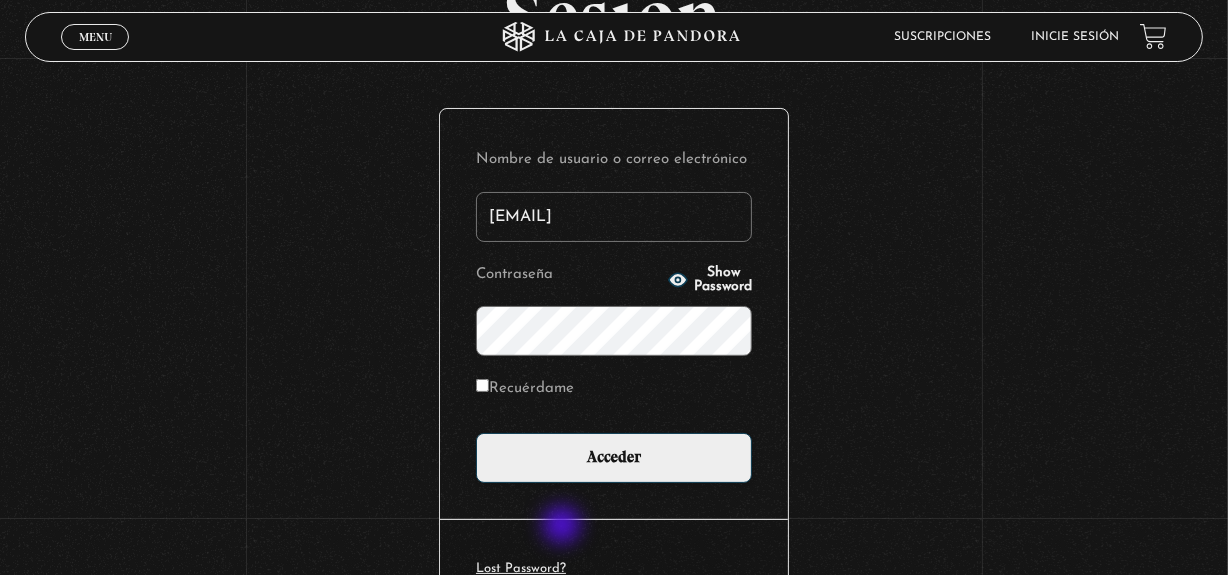 scroll, scrollTop: 181, scrollLeft: 0, axis: vertical 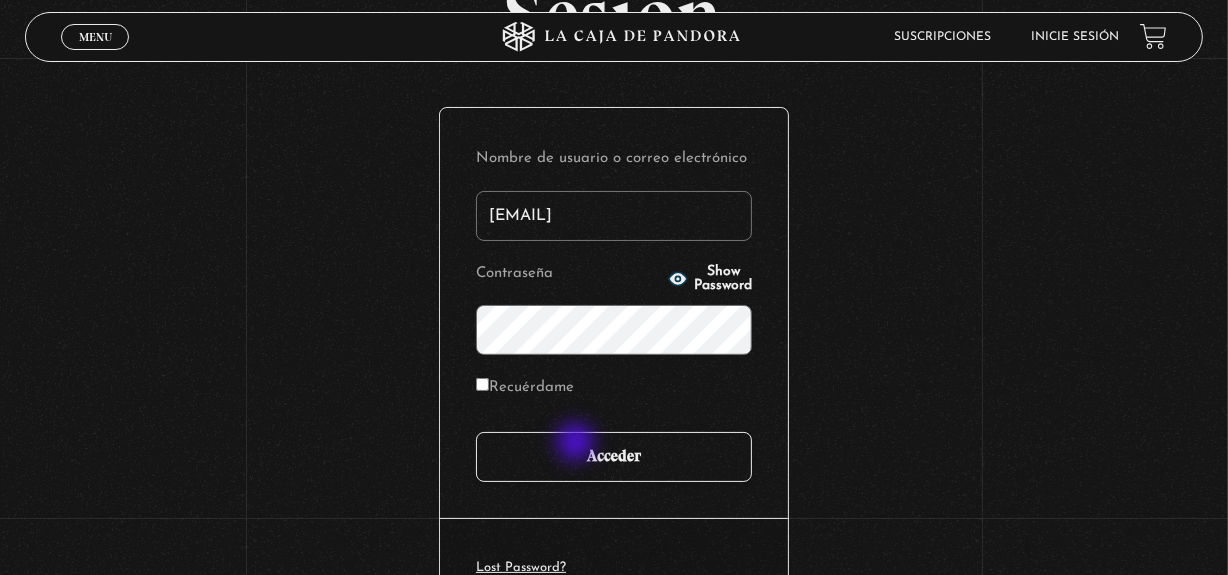 click on "Acceder" at bounding box center (614, 457) 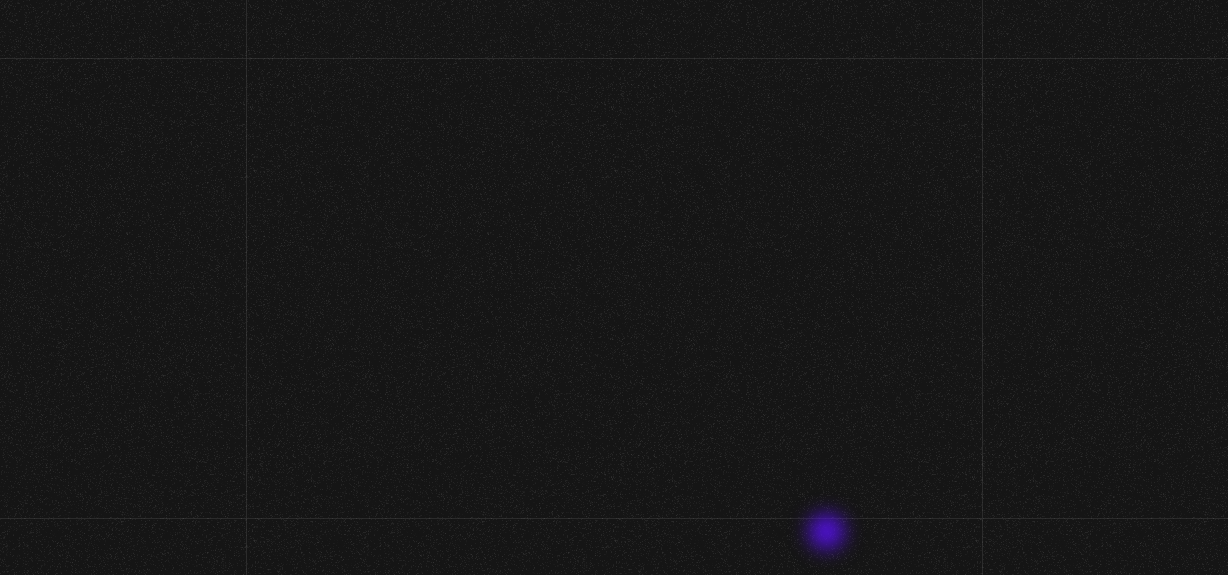 scroll, scrollTop: 0, scrollLeft: 0, axis: both 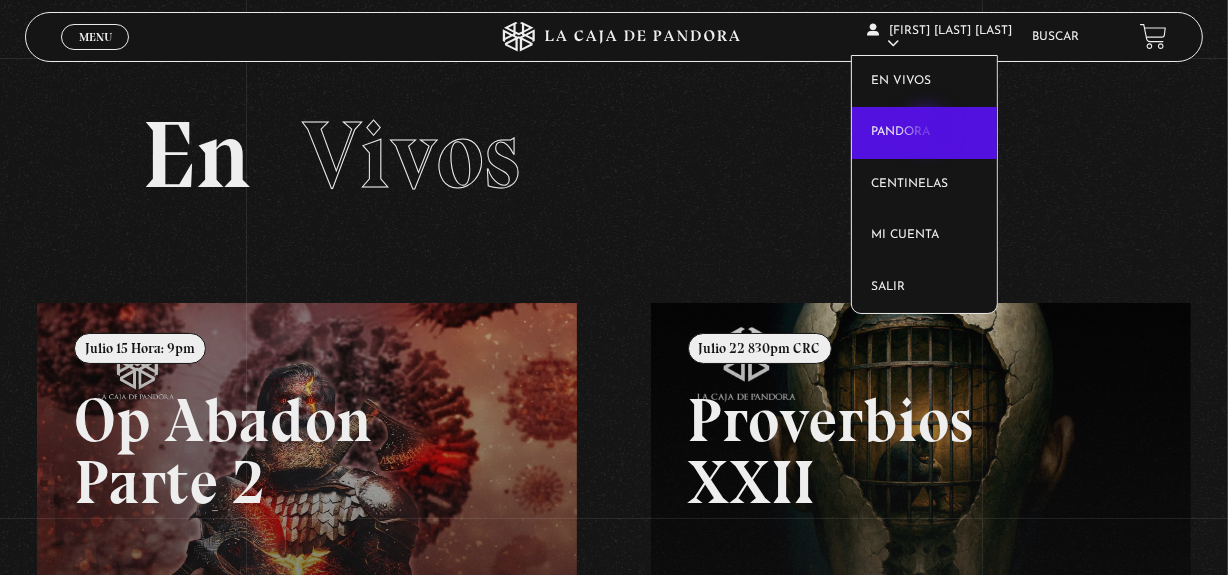 click on "Pandora" at bounding box center [924, 133] 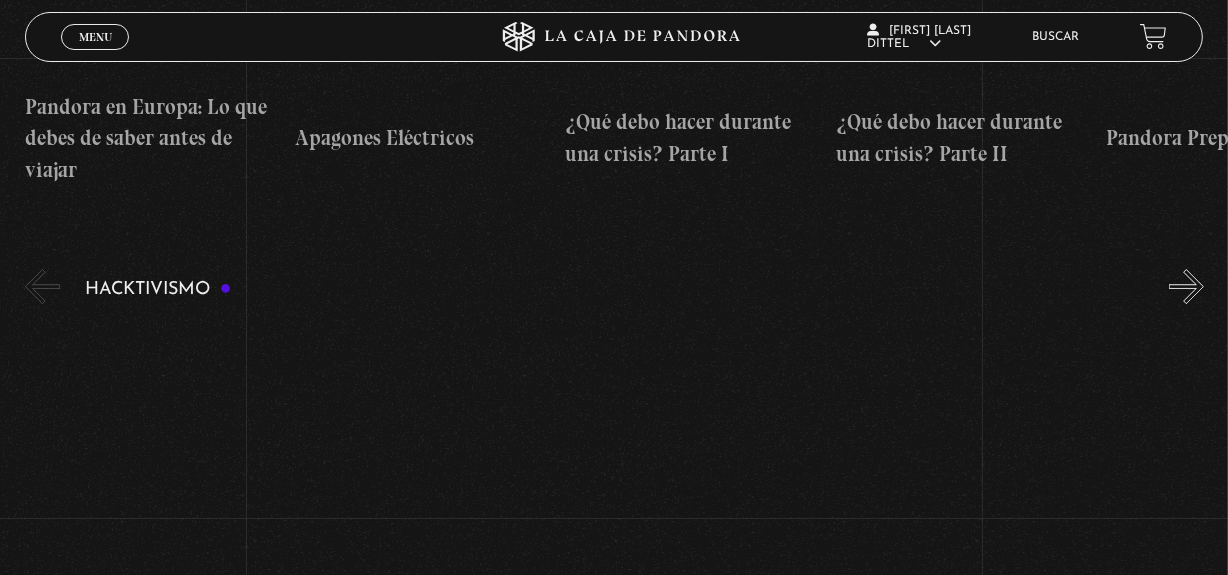 scroll, scrollTop: 5909, scrollLeft: 0, axis: vertical 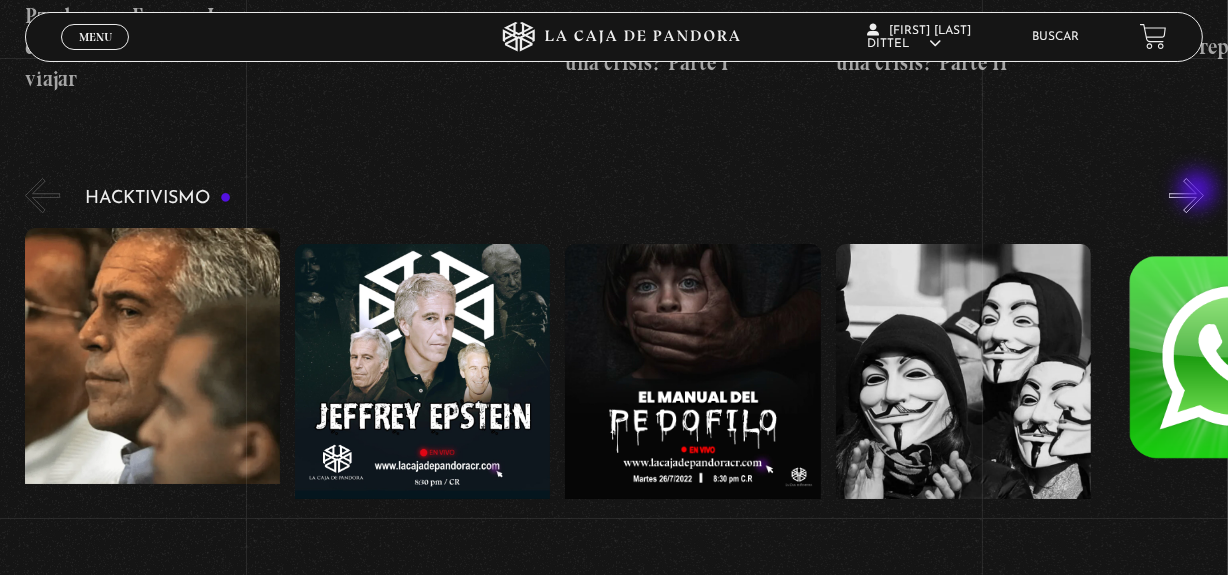 click on "»" at bounding box center [1186, 195] 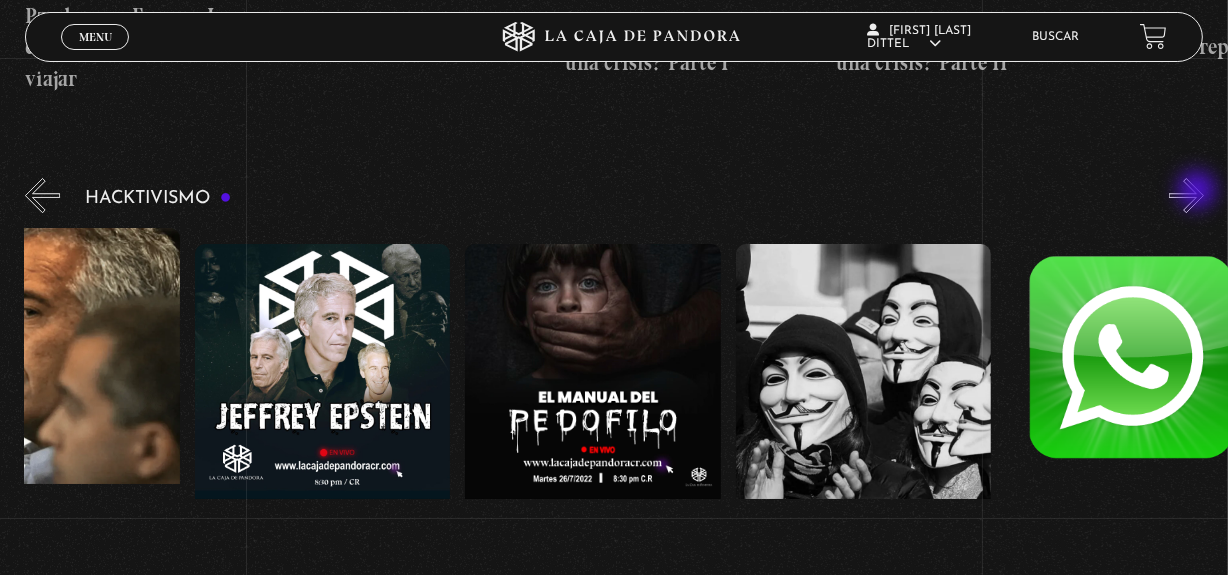 scroll, scrollTop: 0, scrollLeft: 134, axis: horizontal 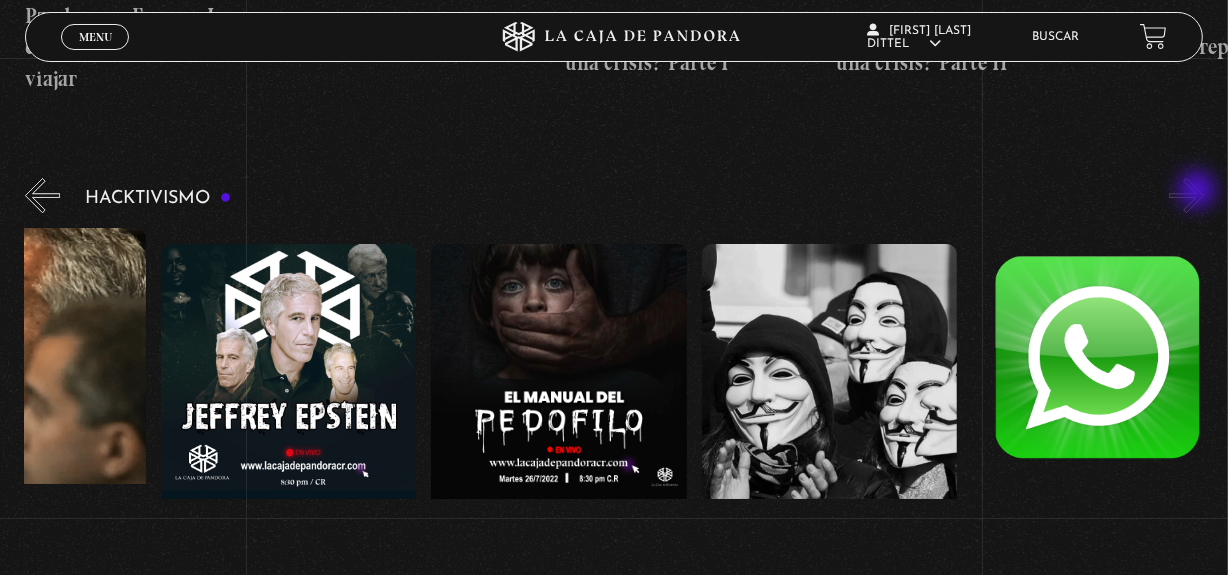 click on "»" at bounding box center (1186, 195) 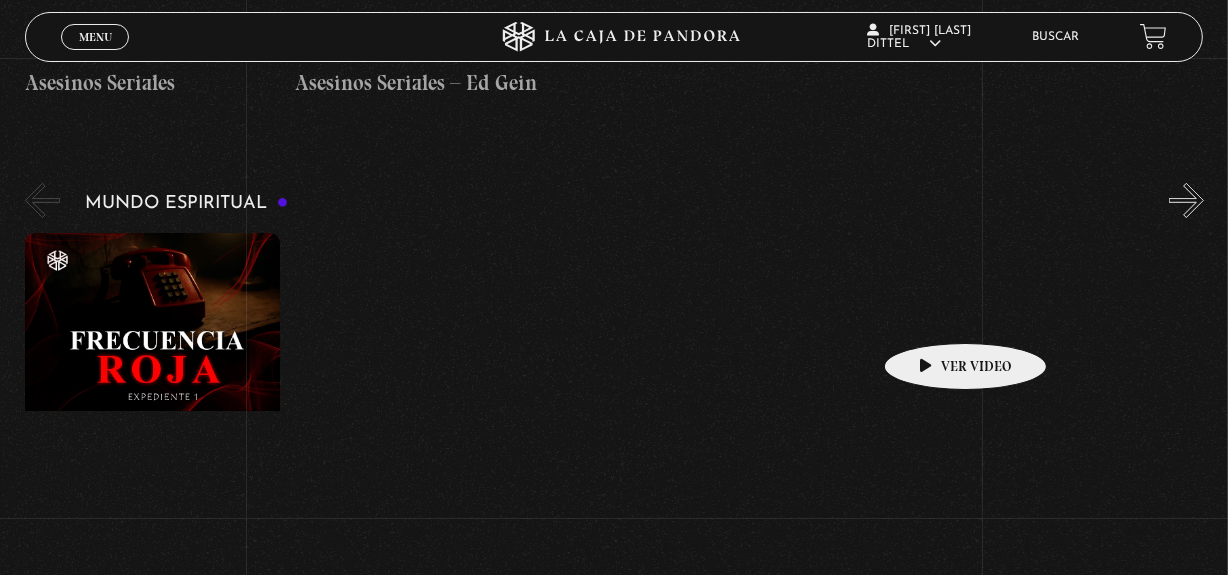 scroll, scrollTop: 7000, scrollLeft: 0, axis: vertical 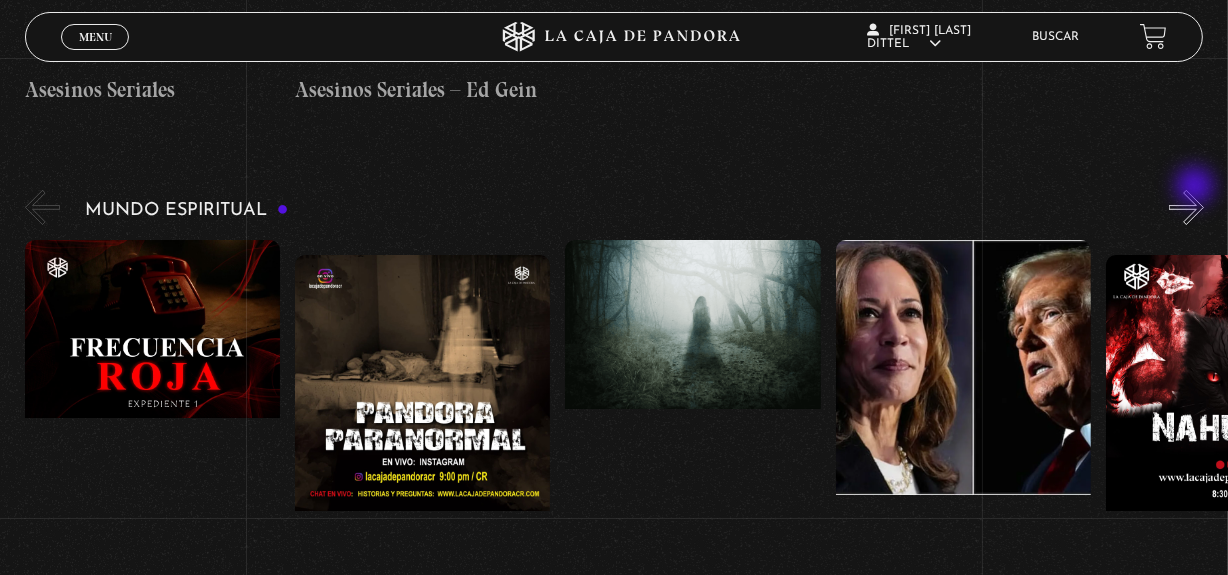 click on "»" at bounding box center (1186, 207) 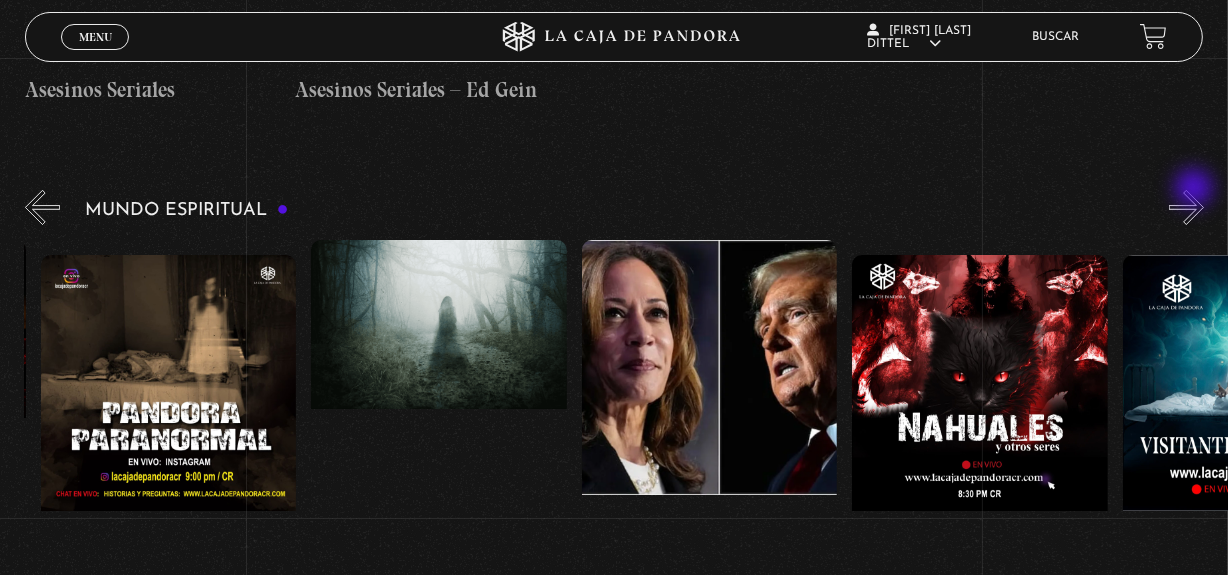 click on "»" at bounding box center (1186, 207) 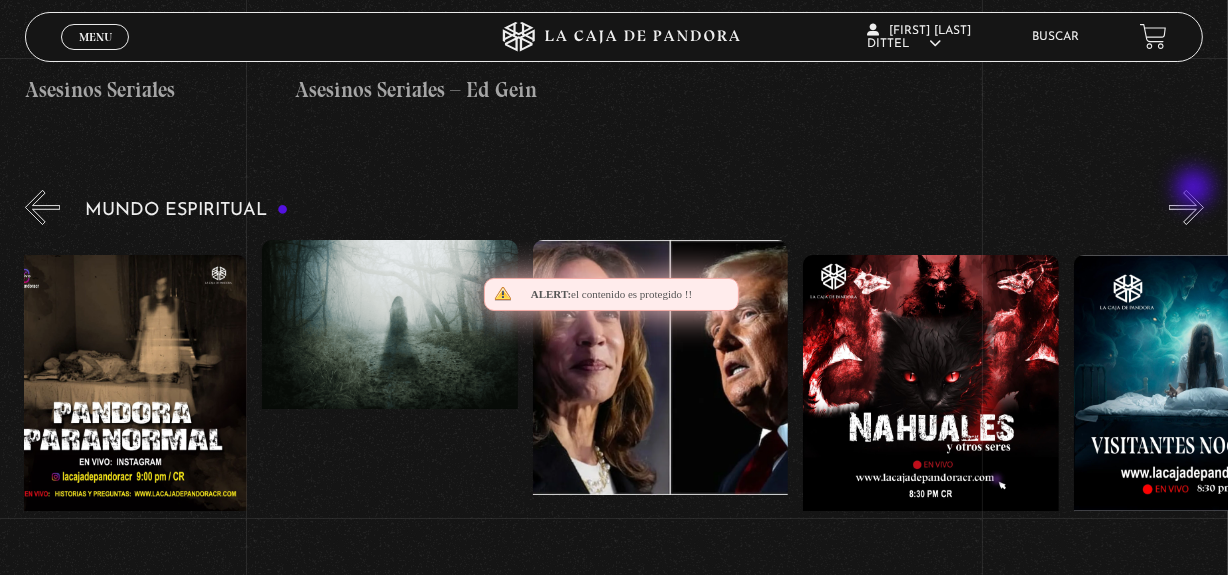 click on "»" at bounding box center [1186, 207] 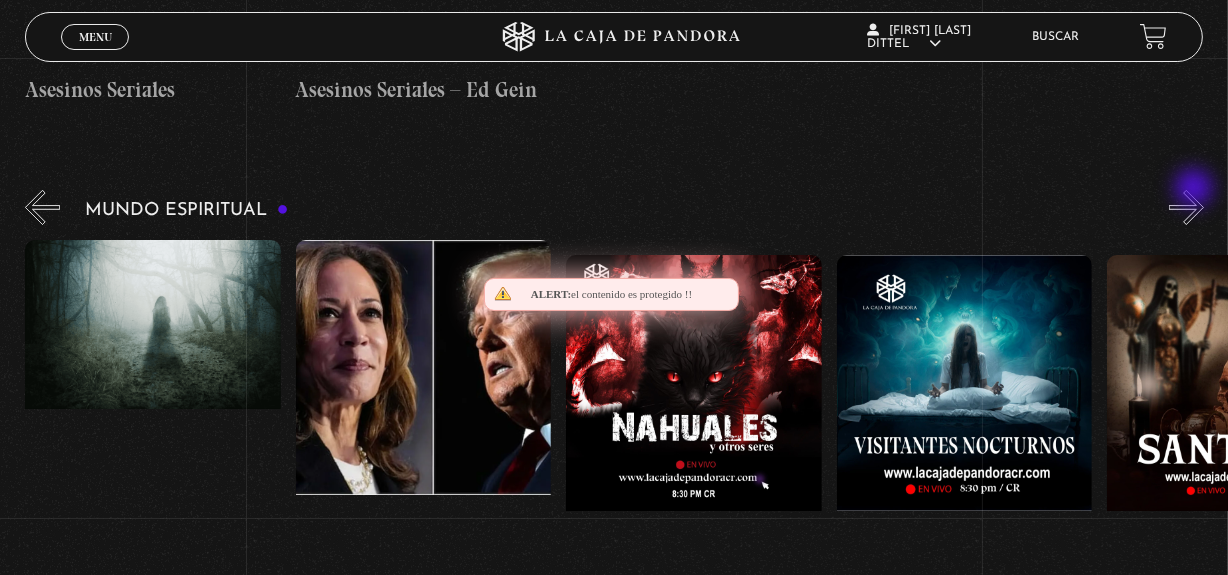 click on "»" at bounding box center (1186, 207) 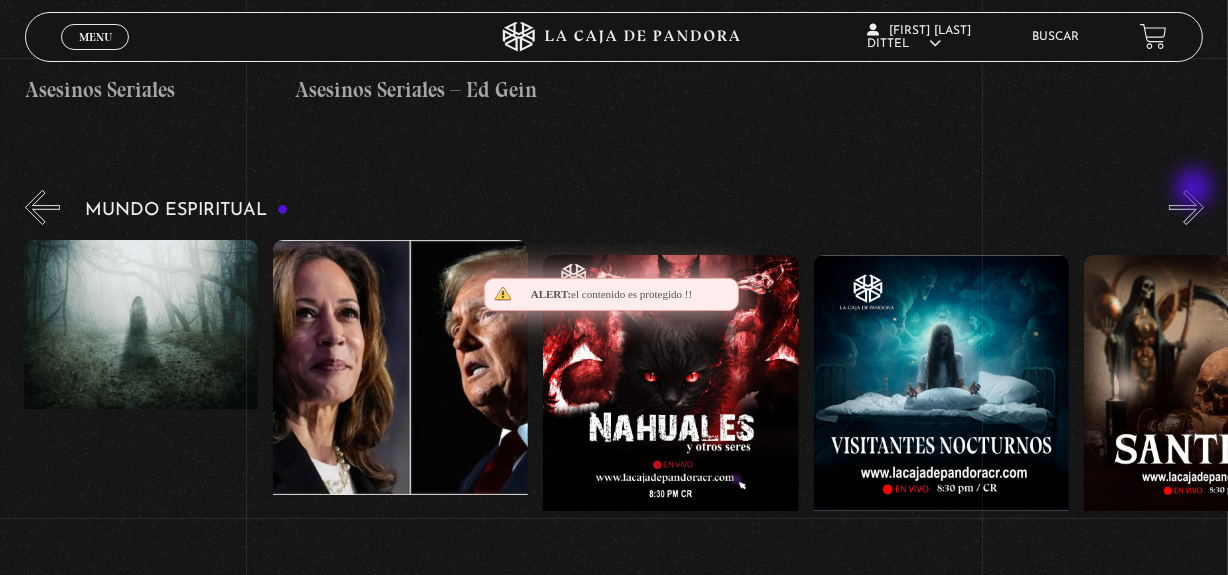 click on "»" at bounding box center (1186, 207) 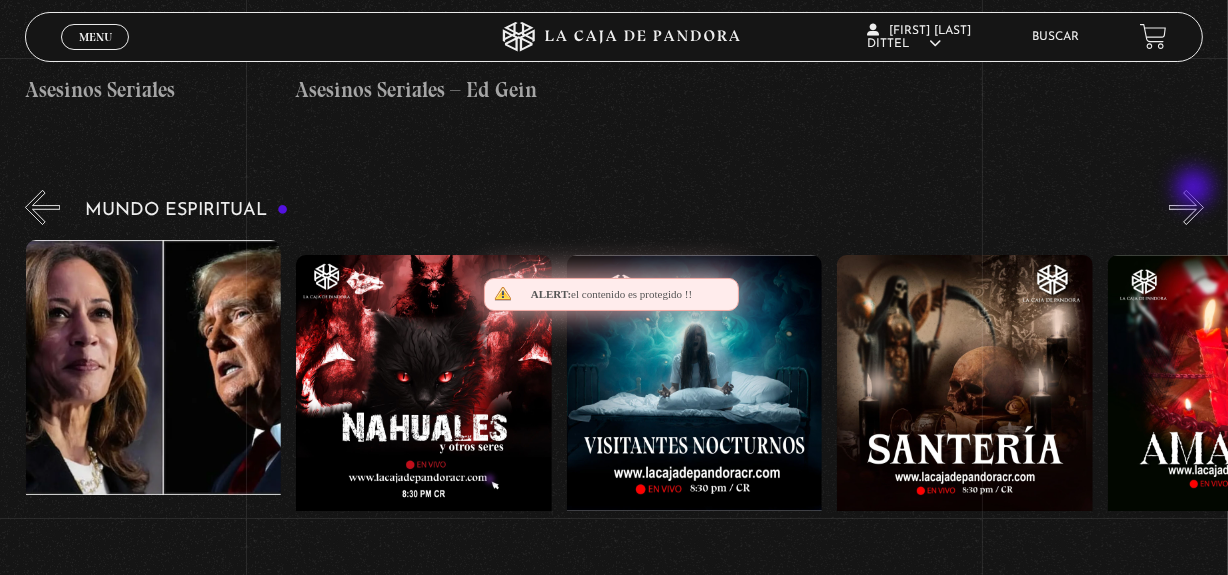 click on "»" at bounding box center [1186, 207] 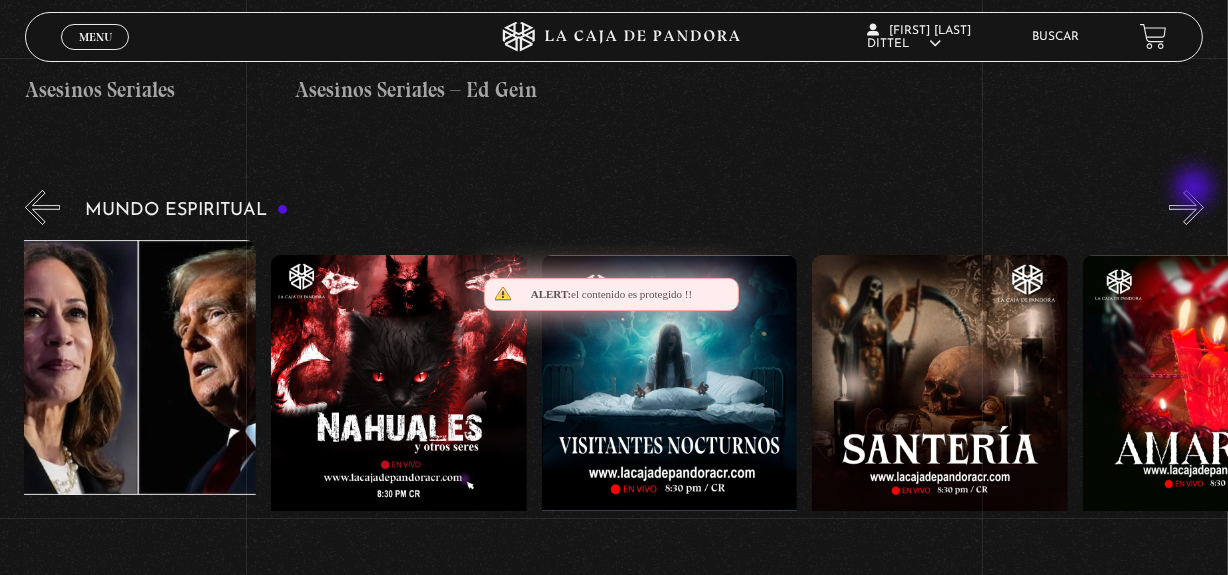 click on "»" at bounding box center (1186, 207) 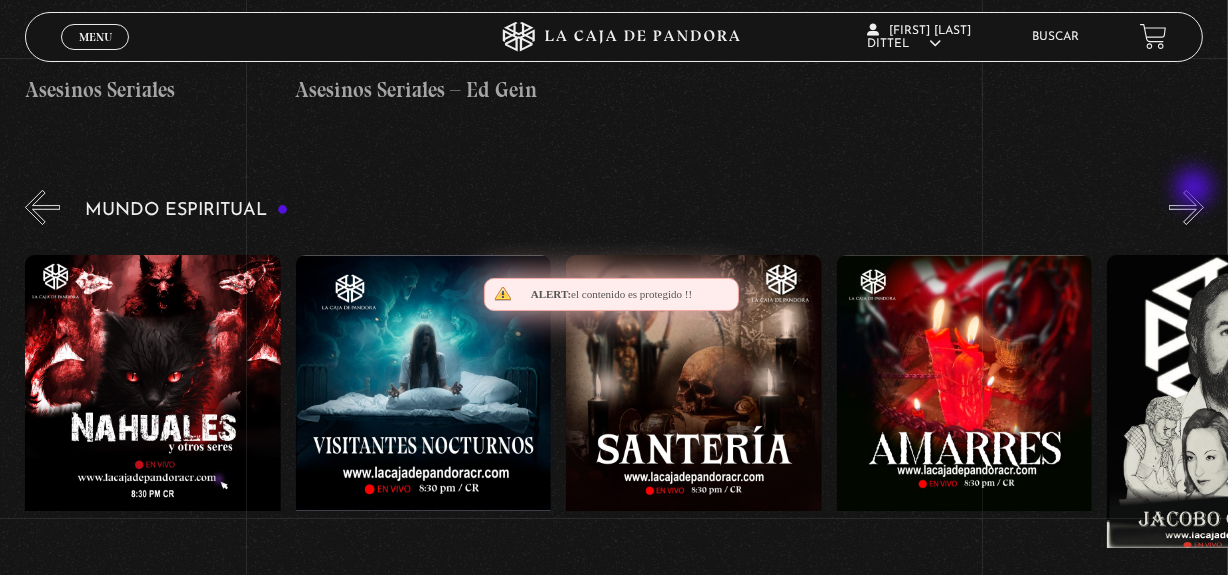 click on "»" at bounding box center [1186, 207] 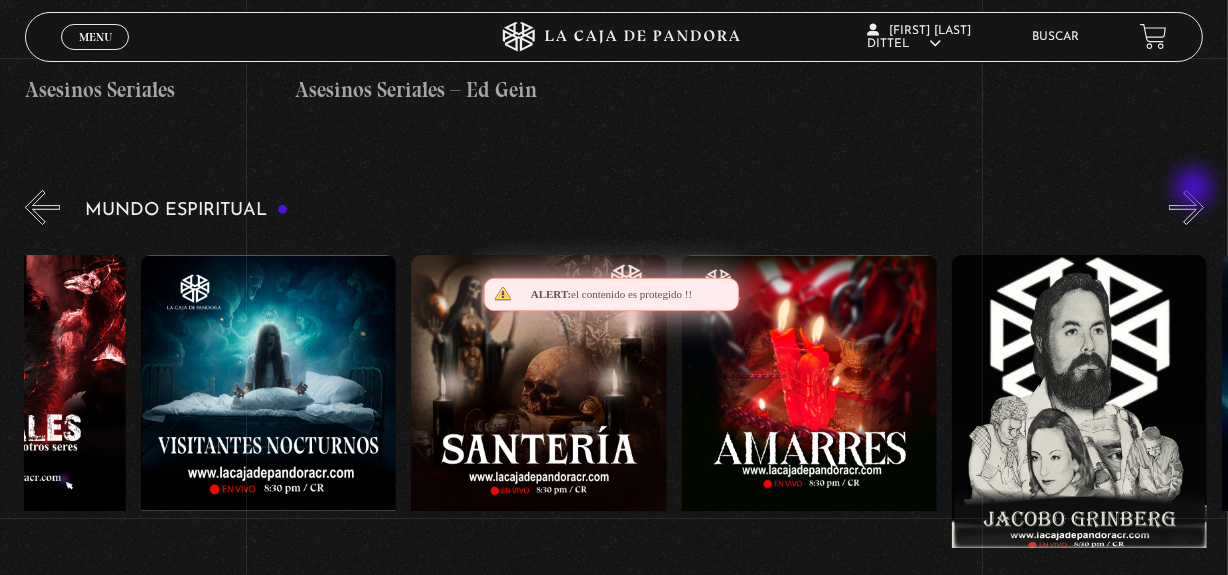 click on "»" at bounding box center (1186, 207) 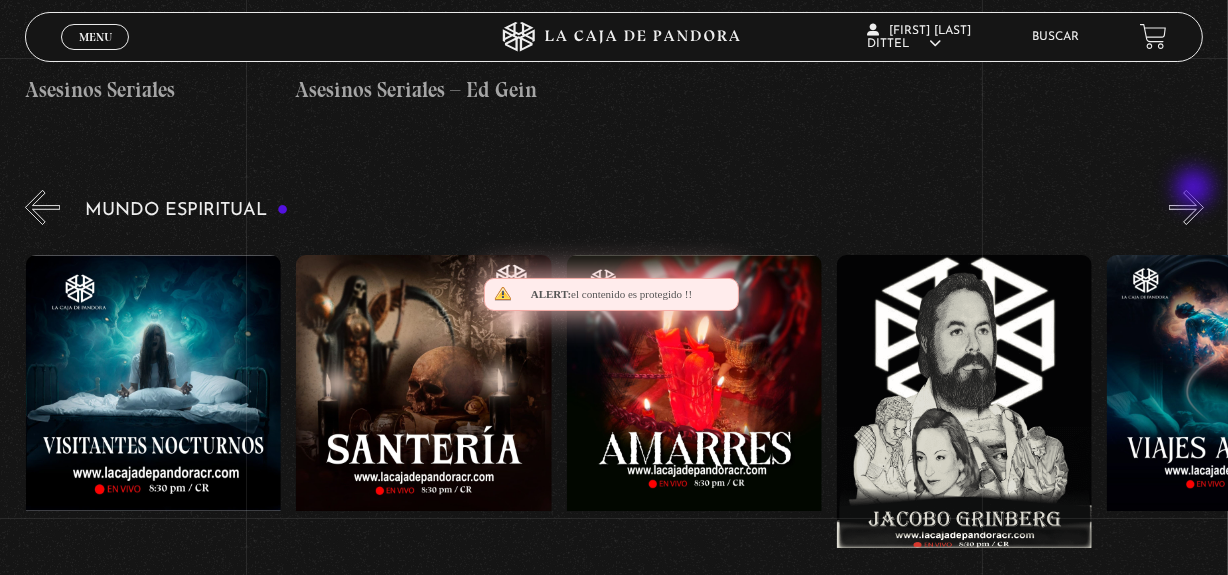 click on "»" at bounding box center [1186, 207] 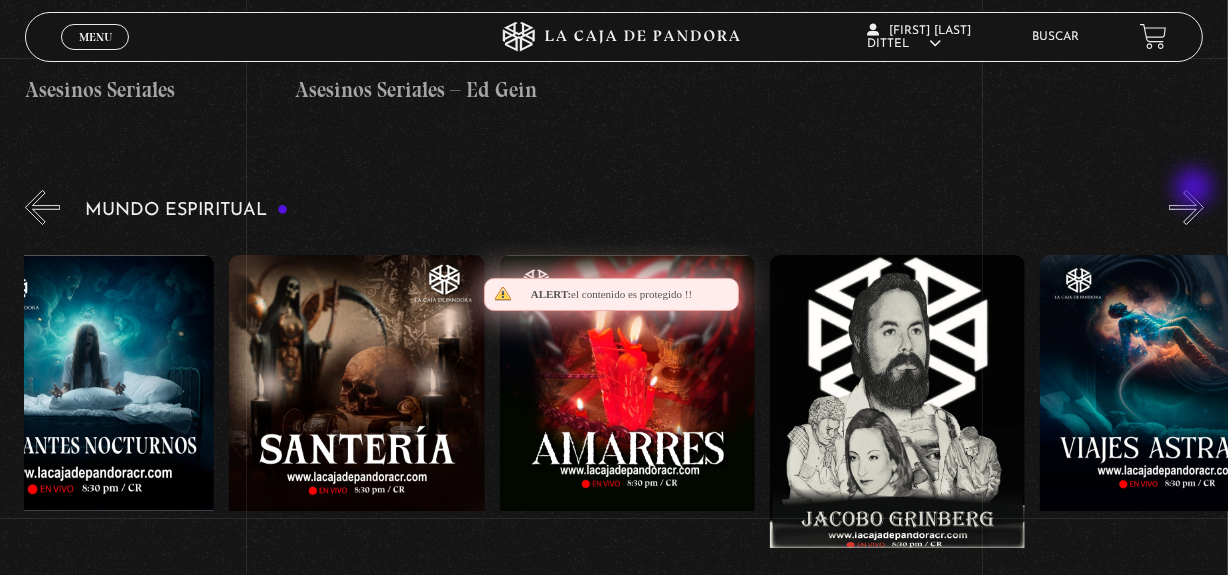 click on "»" at bounding box center (1186, 207) 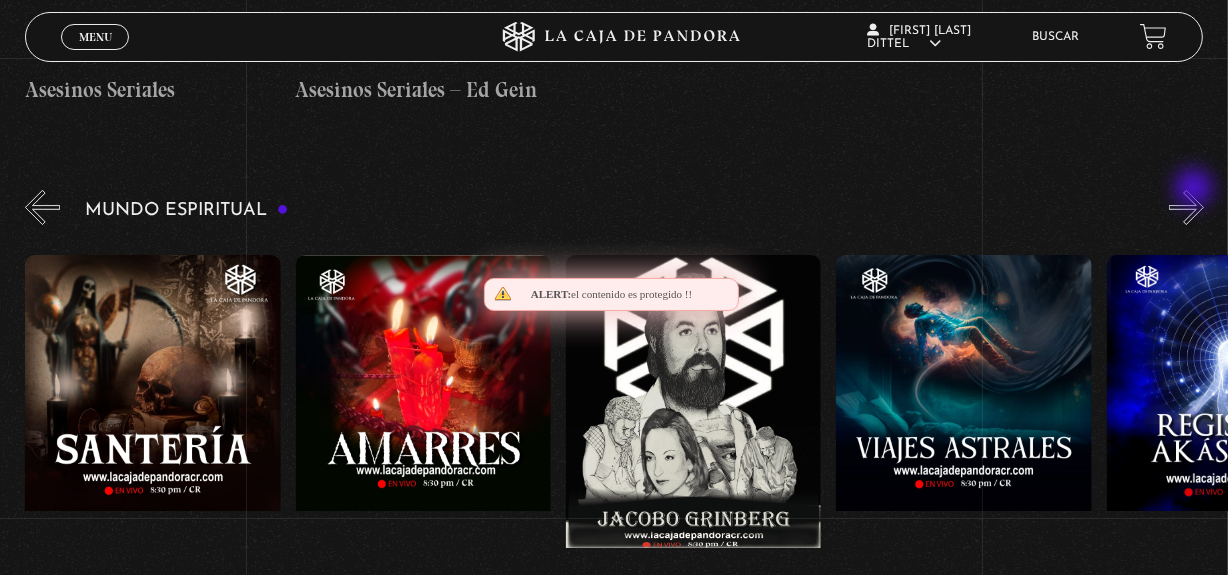 click on "»" at bounding box center [1186, 207] 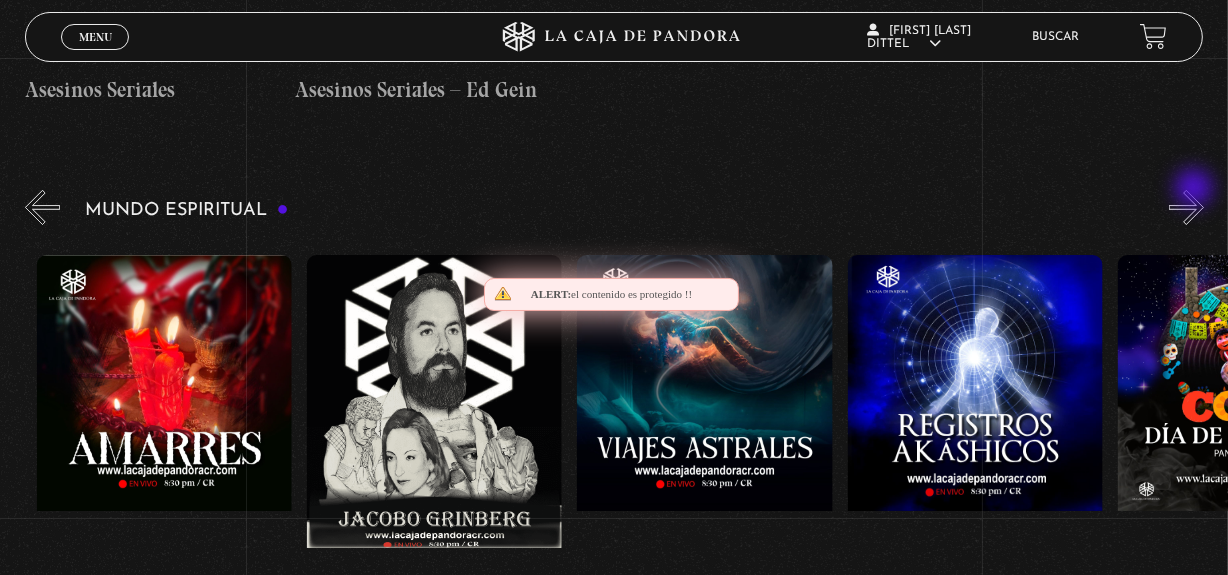 click on "»" at bounding box center (1186, 207) 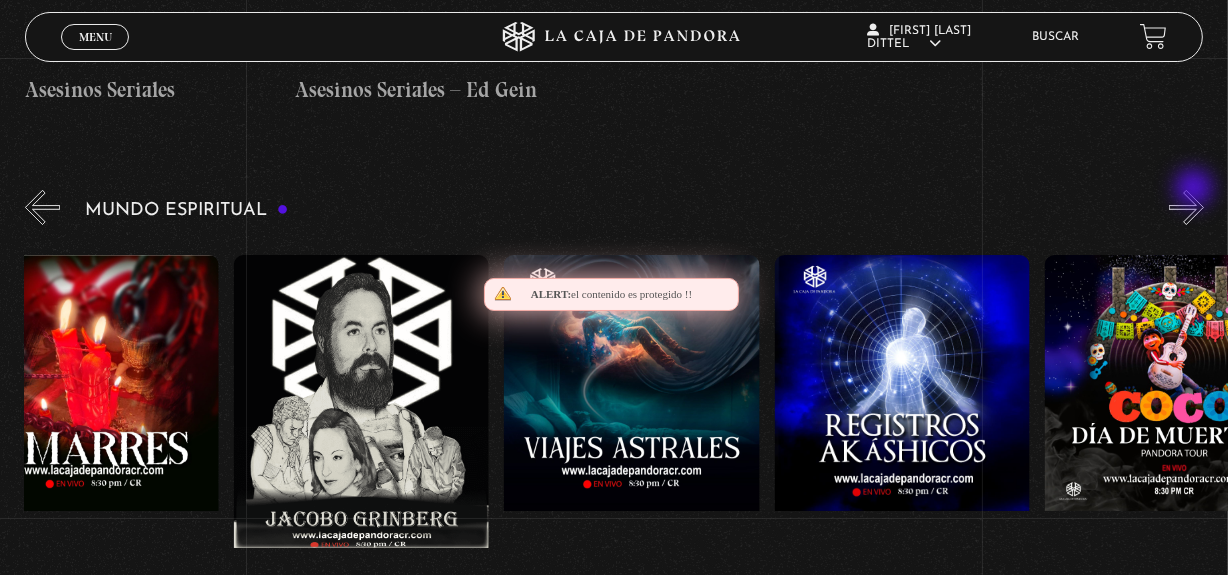 click on "»" at bounding box center [1186, 207] 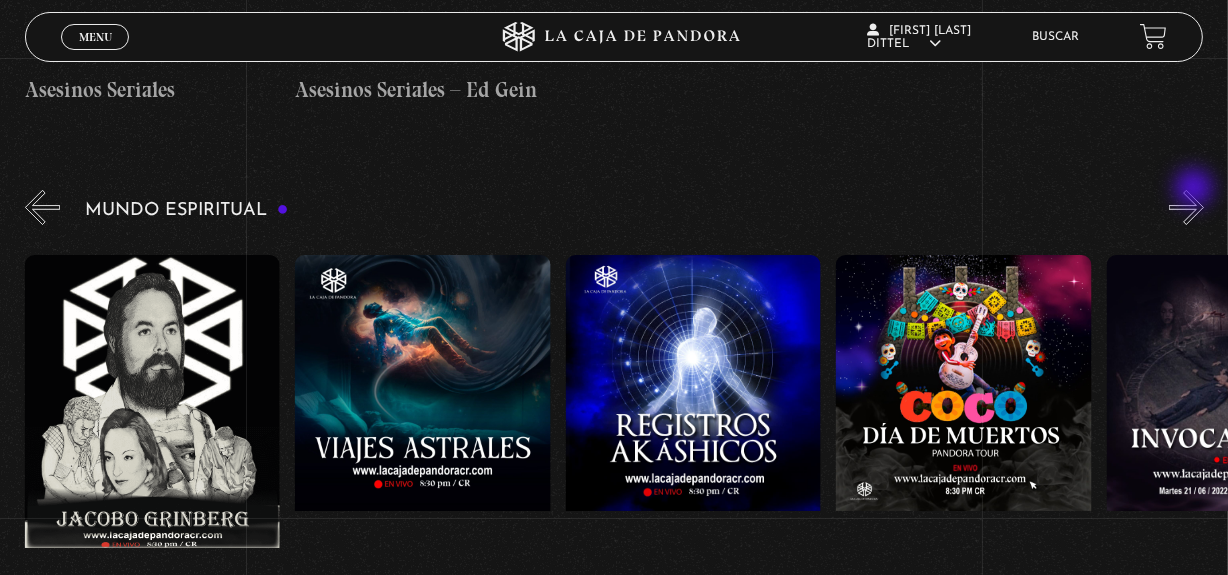 click on "»" at bounding box center [1186, 207] 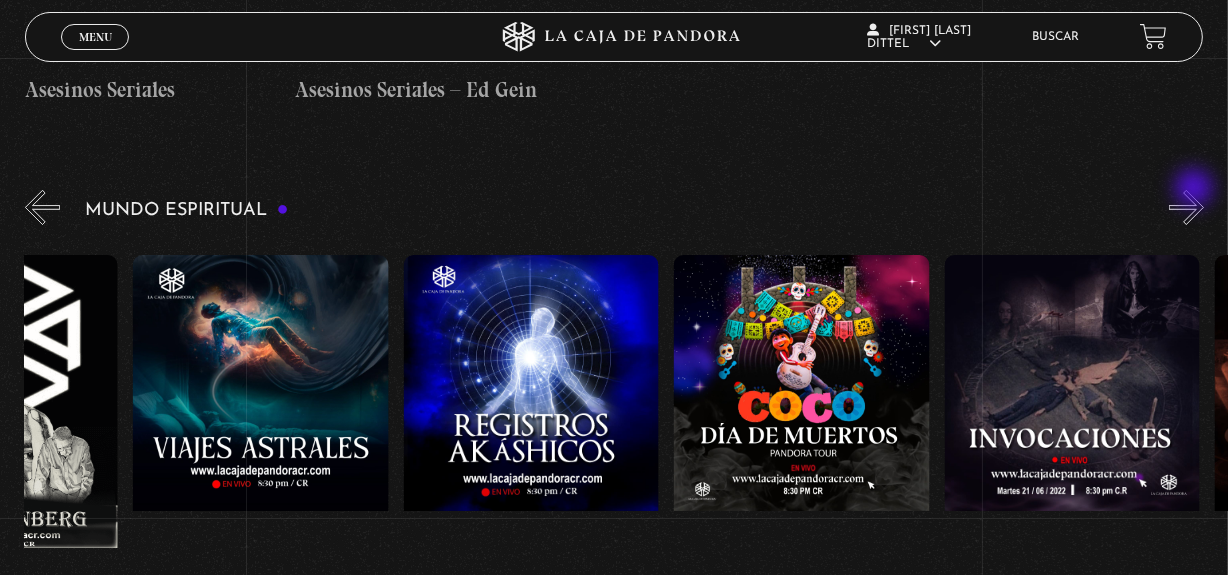 click on "»" at bounding box center [1186, 207] 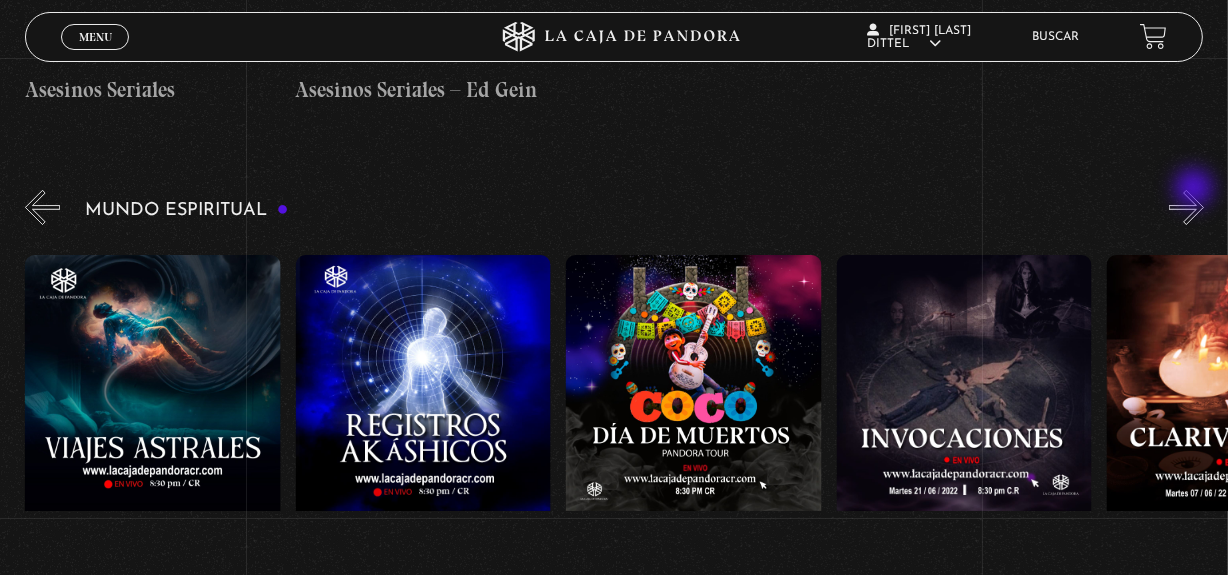 click on "»" at bounding box center (1186, 207) 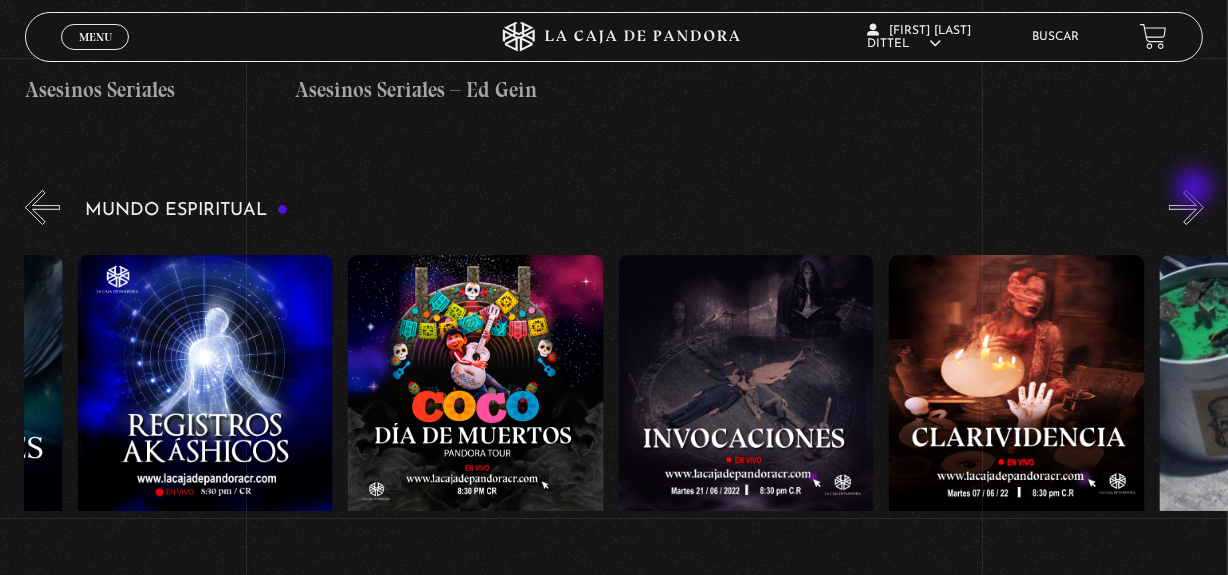 click on "»" at bounding box center [1186, 207] 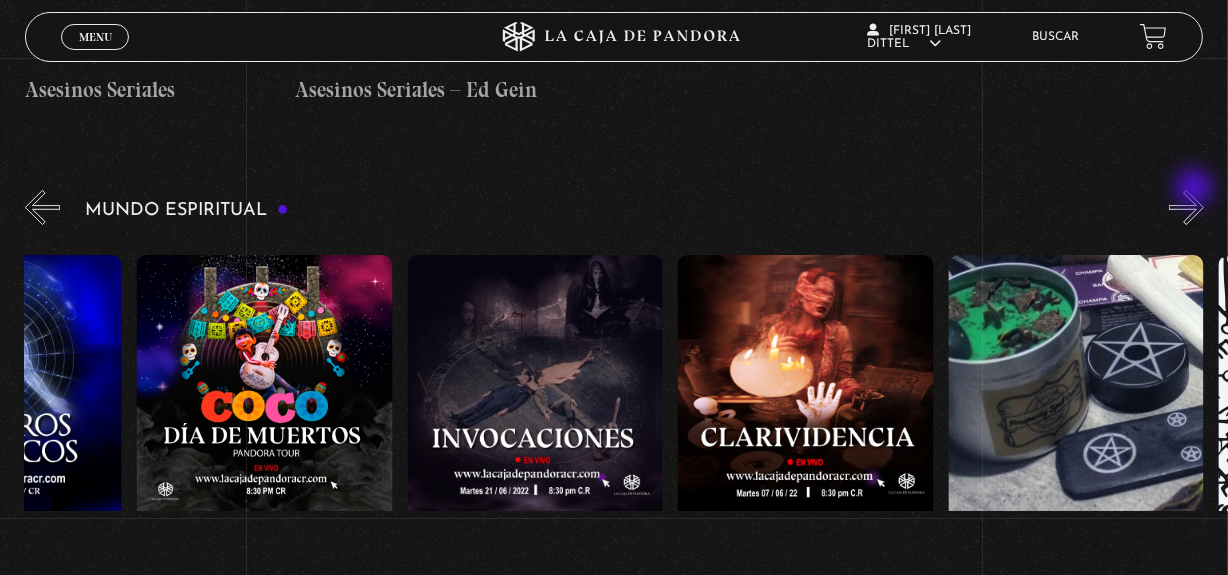 click on "»" at bounding box center (1186, 207) 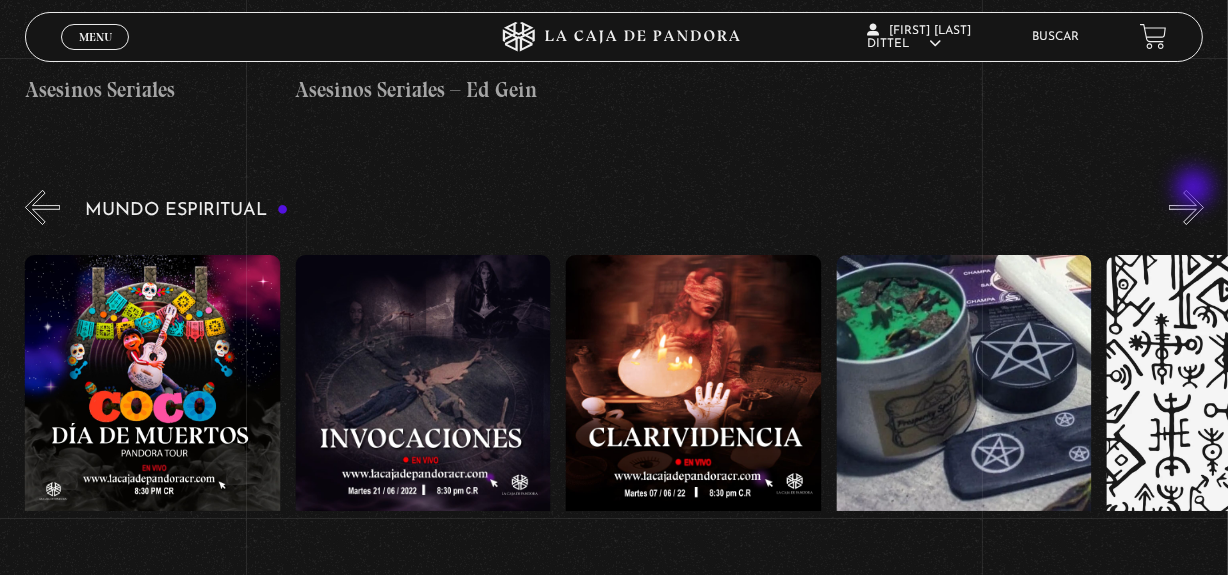 click on "»" at bounding box center [1186, 207] 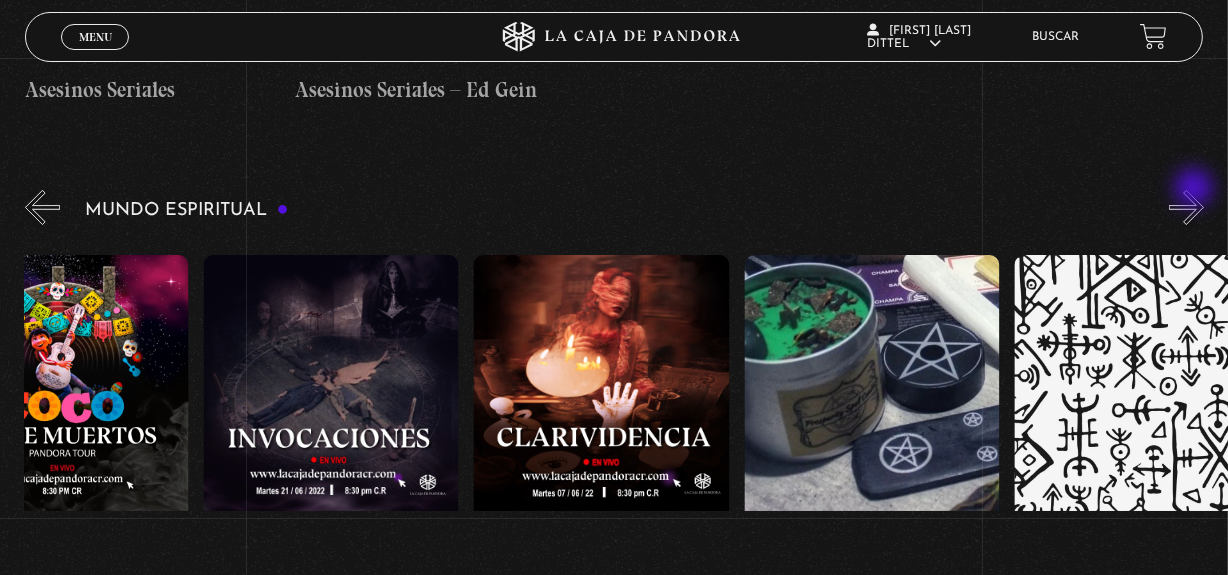 click on "»" at bounding box center [1186, 207] 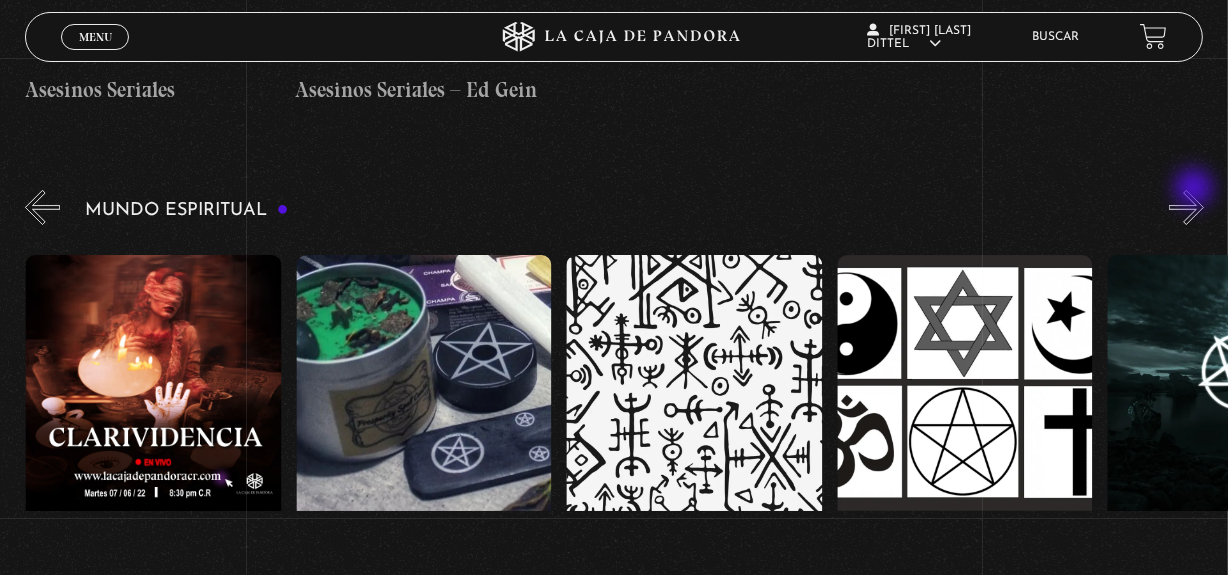 click on "»" at bounding box center [1186, 207] 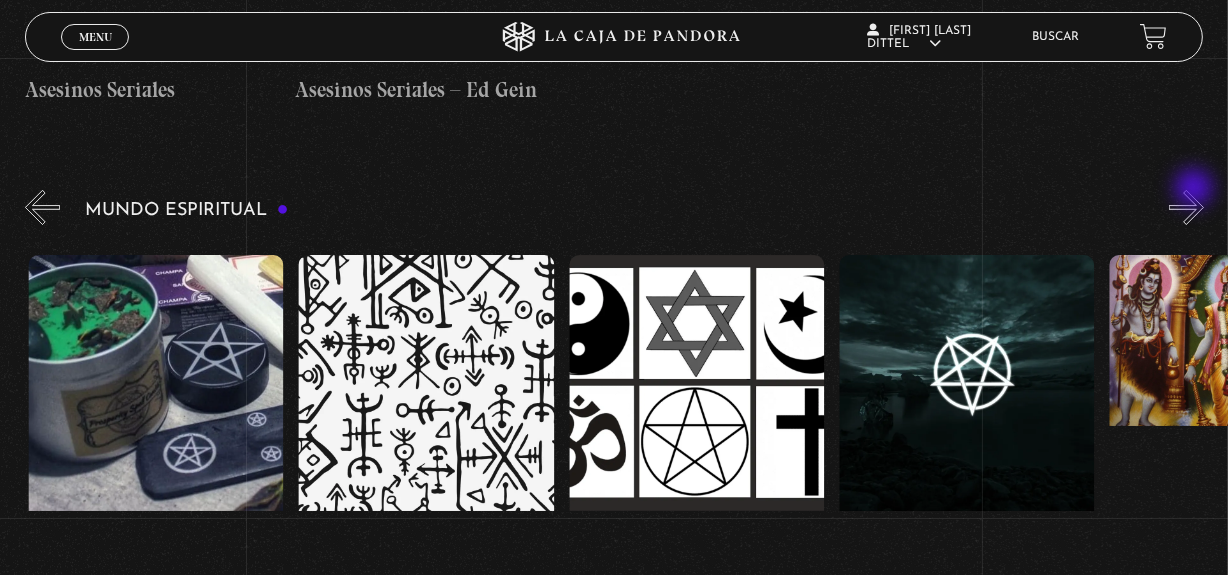 click on "»" at bounding box center [1186, 207] 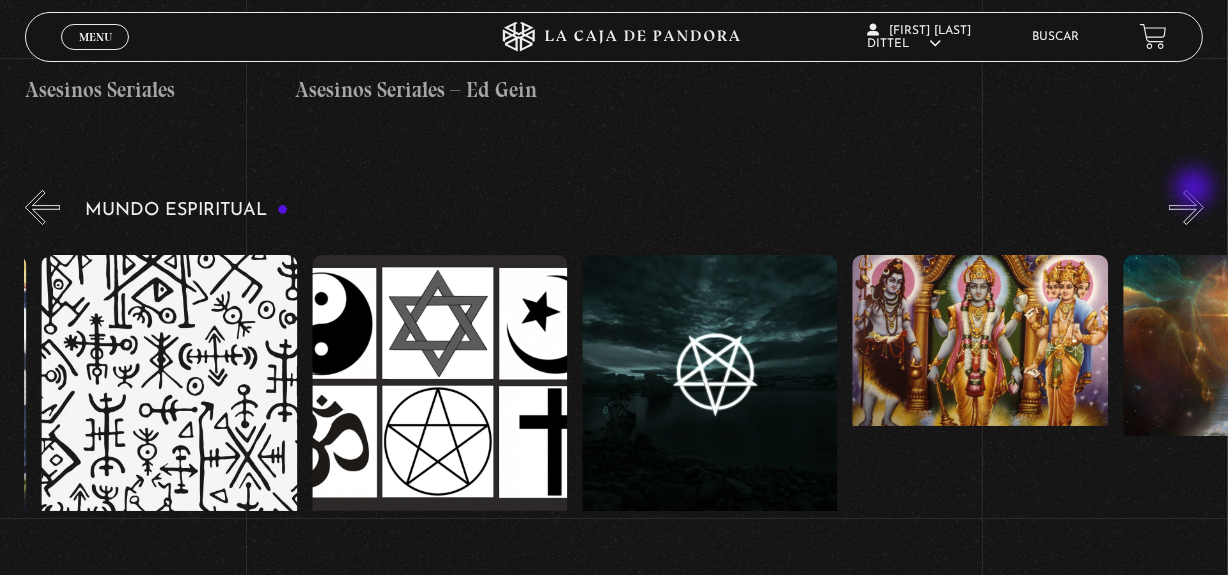 click on "»" at bounding box center (1186, 207) 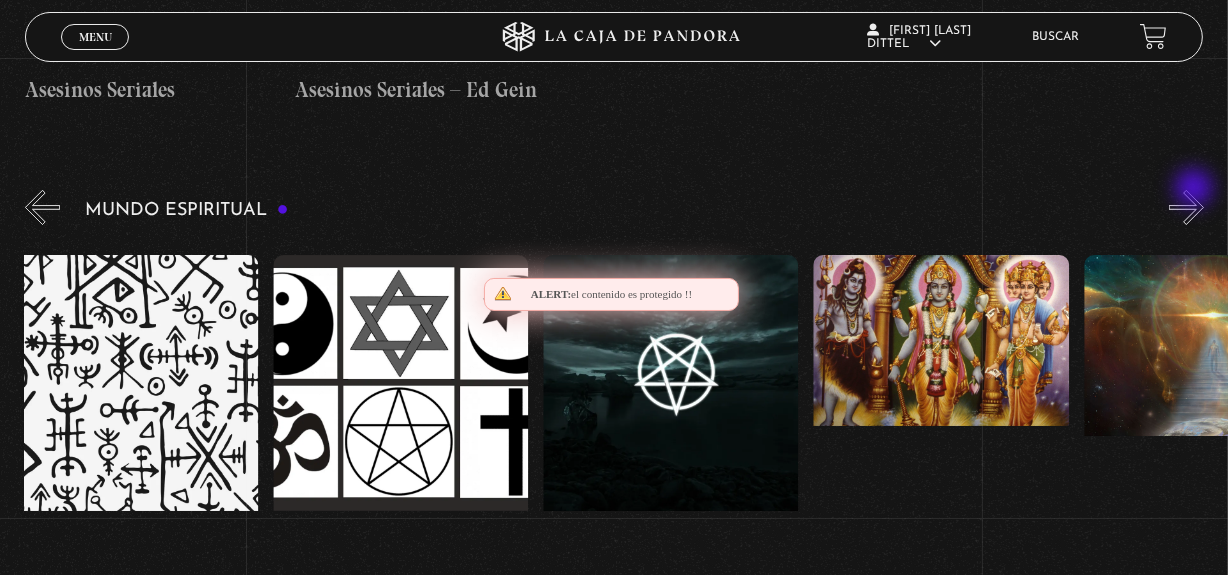scroll, scrollTop: 0, scrollLeft: 4191, axis: horizontal 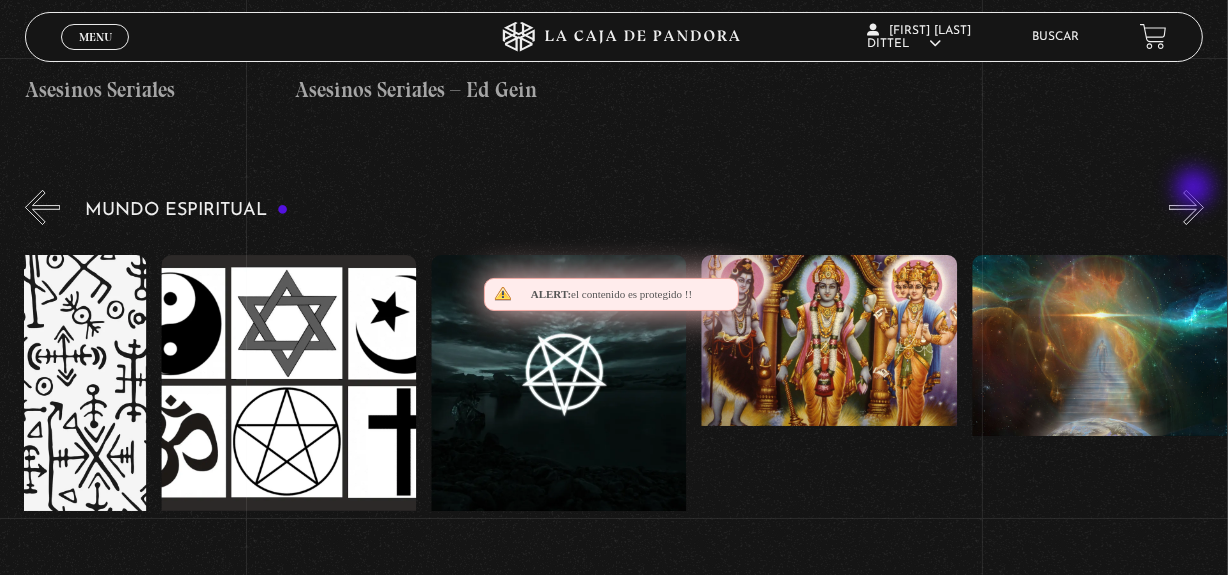 click on "»" at bounding box center (1186, 207) 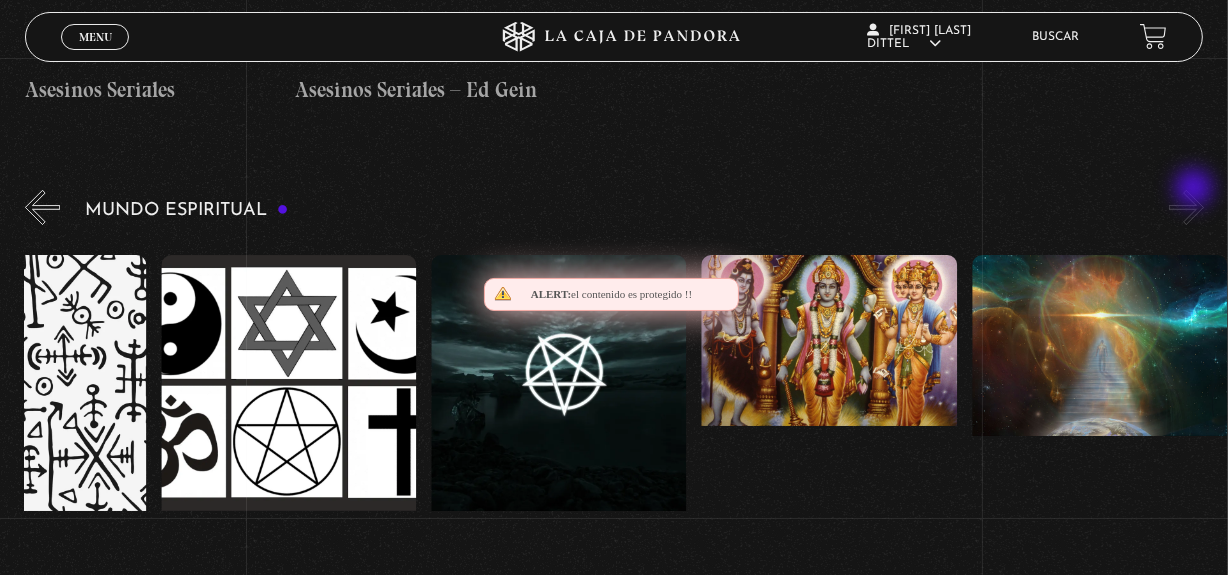 click on "»" at bounding box center (1186, 207) 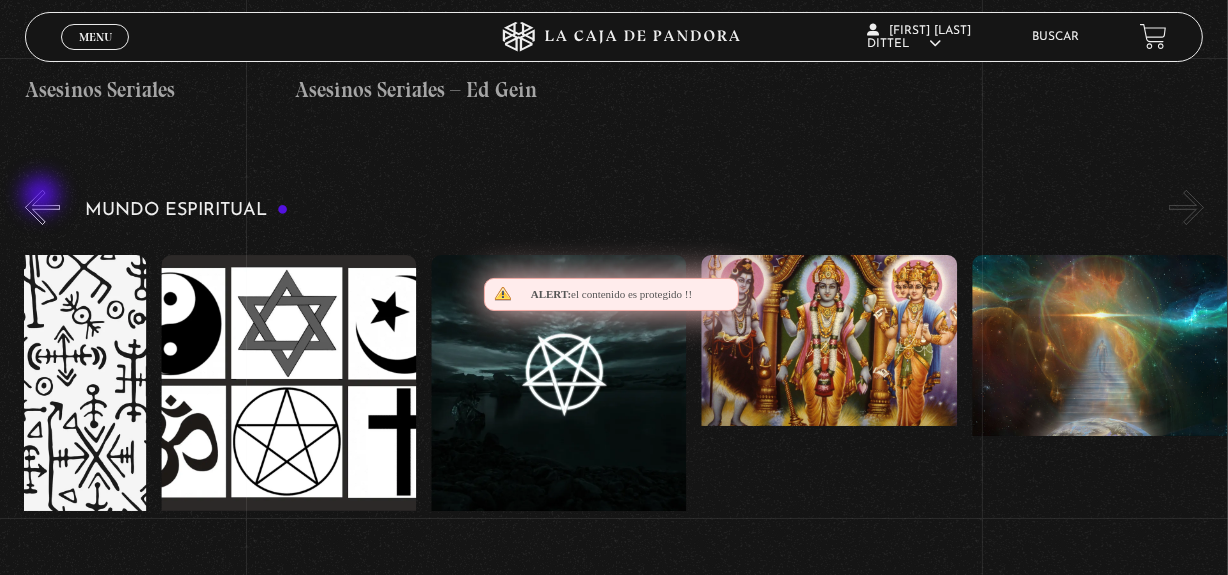 click on "«" at bounding box center [42, 207] 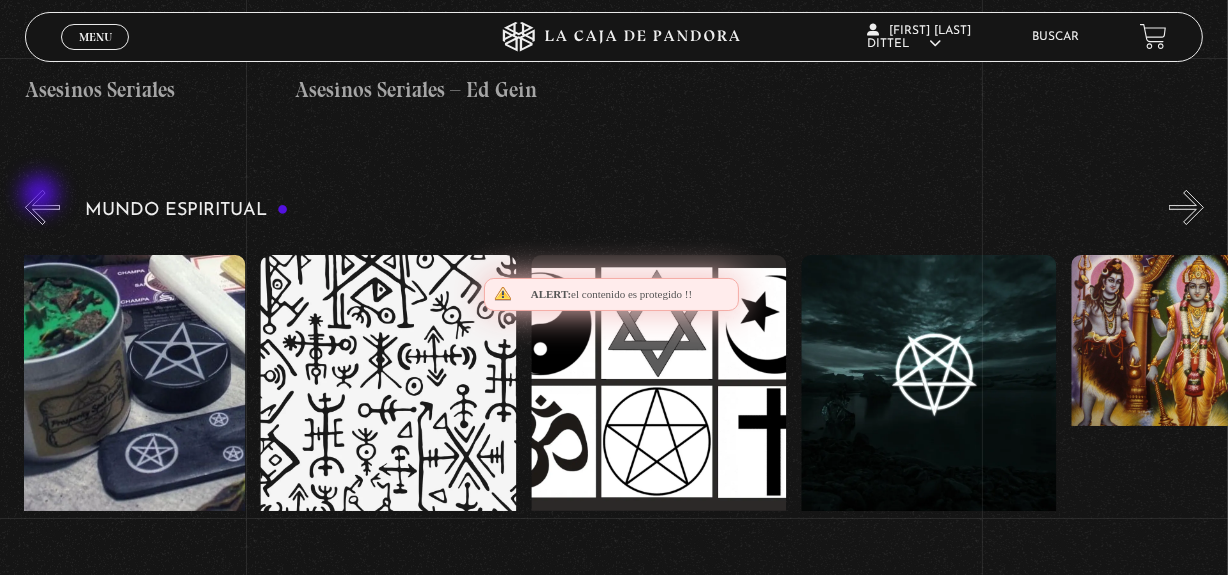 click on "«" at bounding box center [42, 207] 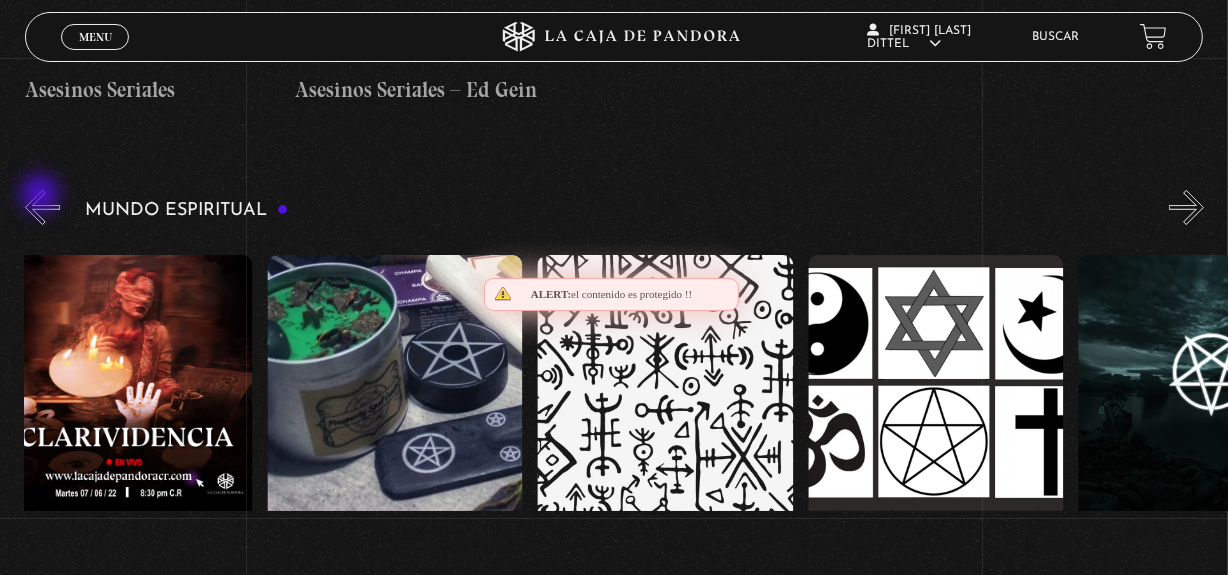 click on "«" at bounding box center [42, 207] 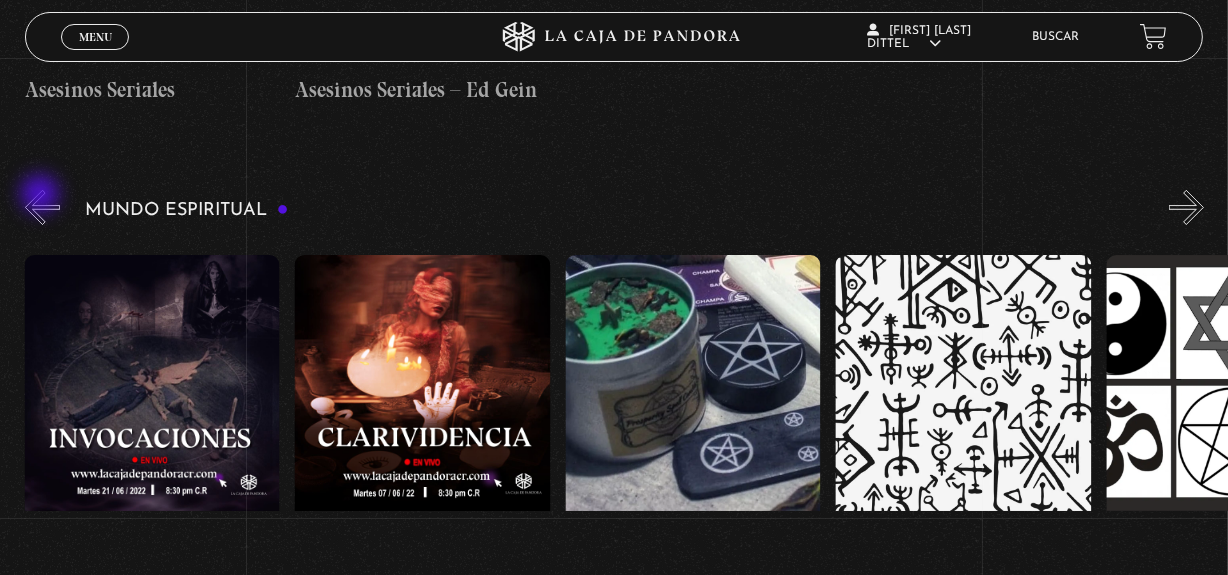 click on "«" at bounding box center [42, 207] 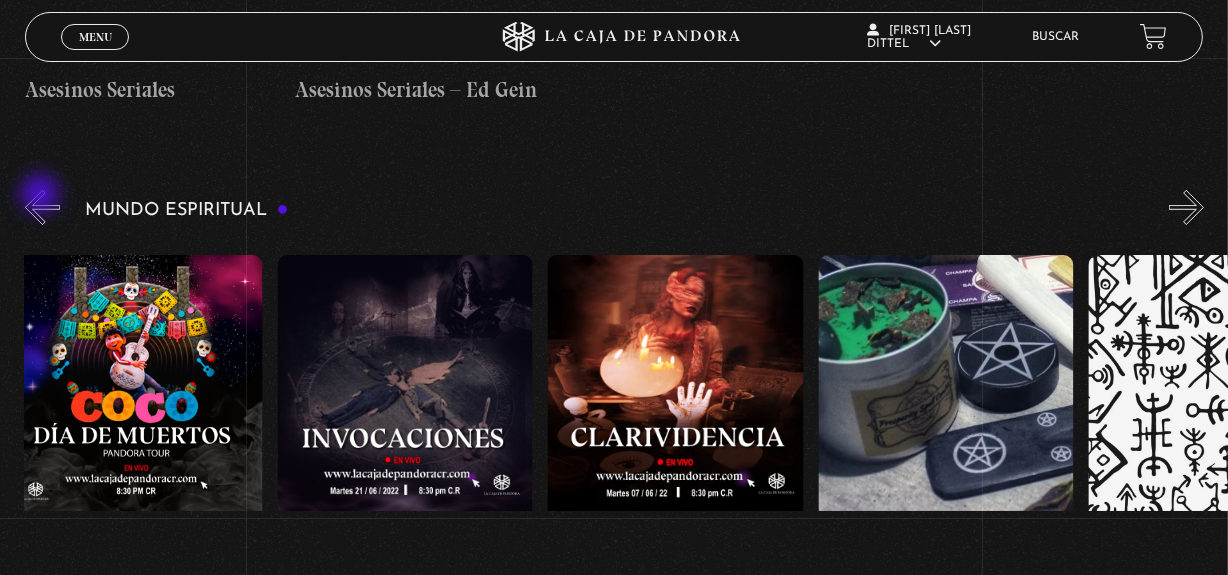 scroll, scrollTop: 0, scrollLeft: 2976, axis: horizontal 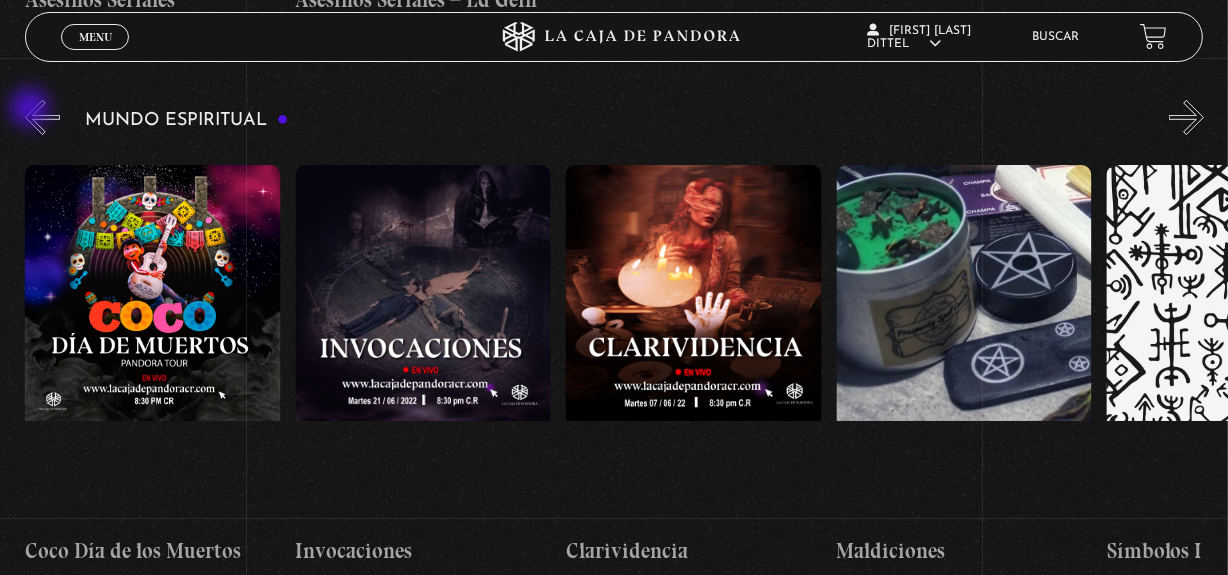click on "«" at bounding box center [42, 117] 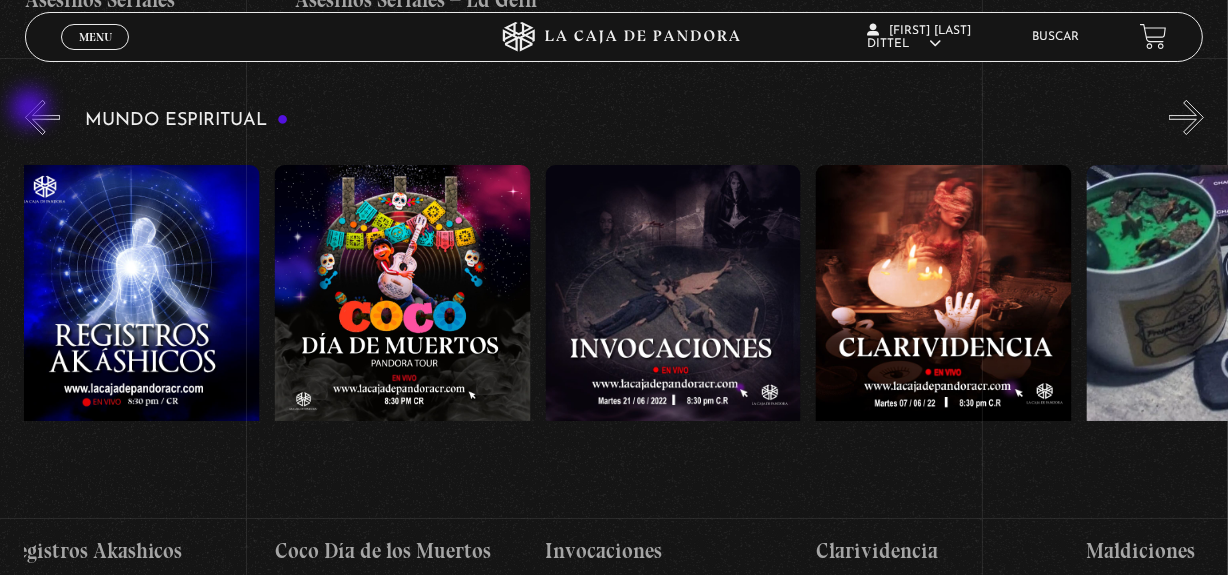 scroll, scrollTop: 0, scrollLeft: 2704, axis: horizontal 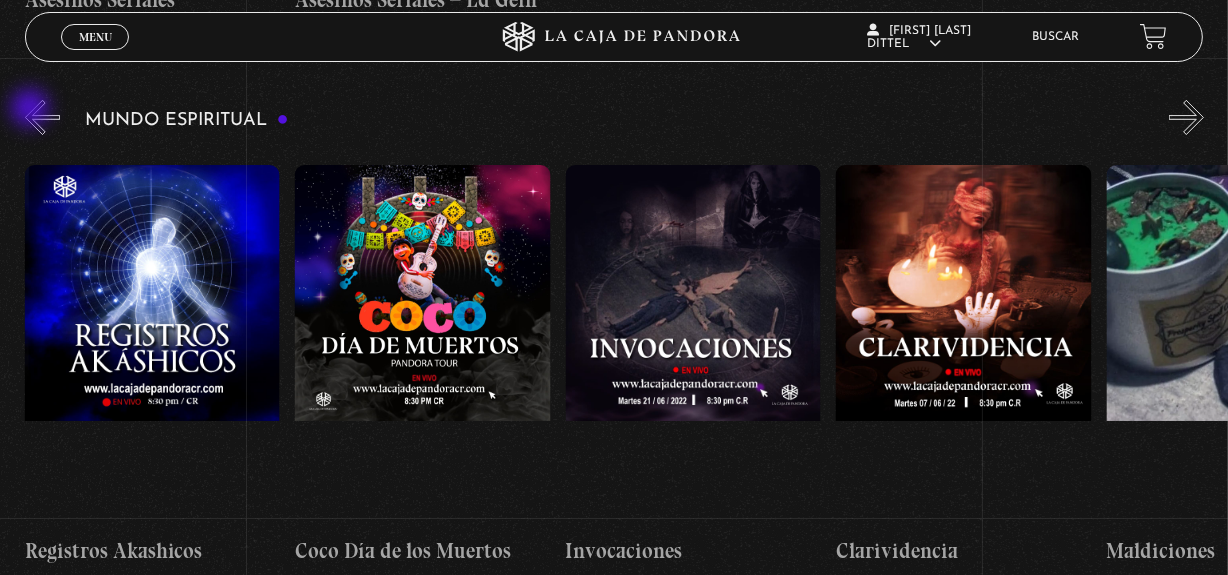 click on "«" at bounding box center (42, 117) 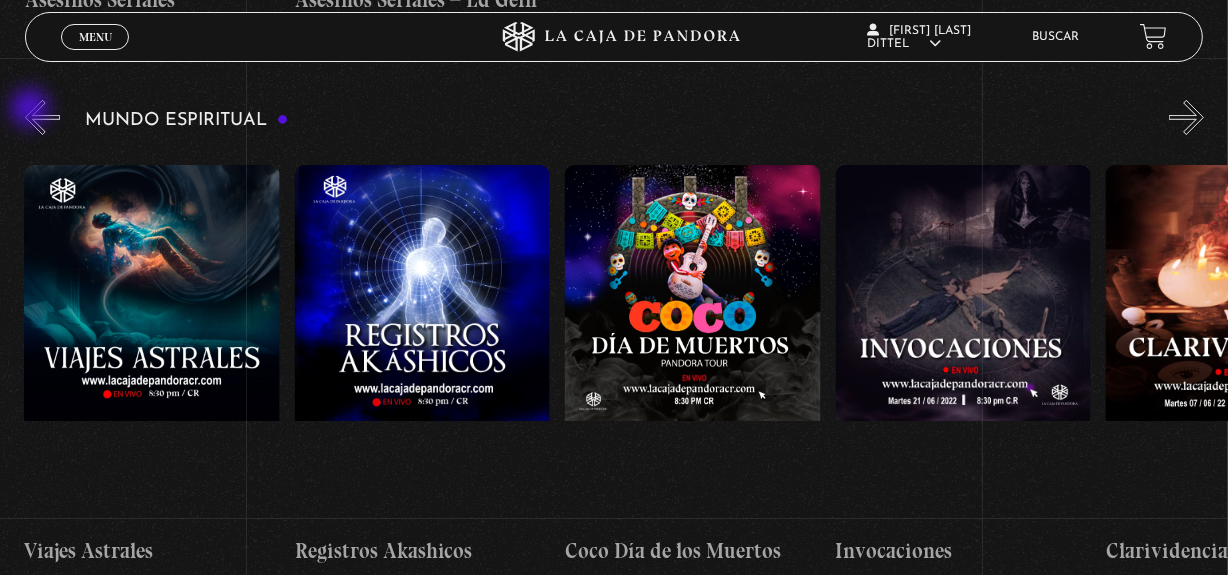 click on "«" at bounding box center (42, 117) 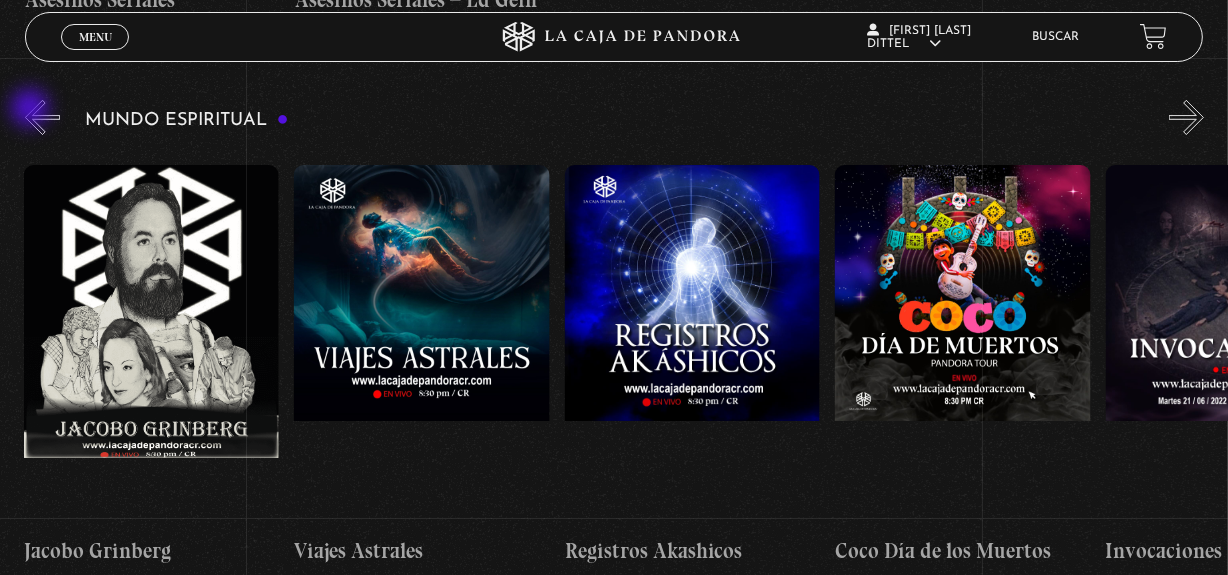 click on "«" at bounding box center [42, 117] 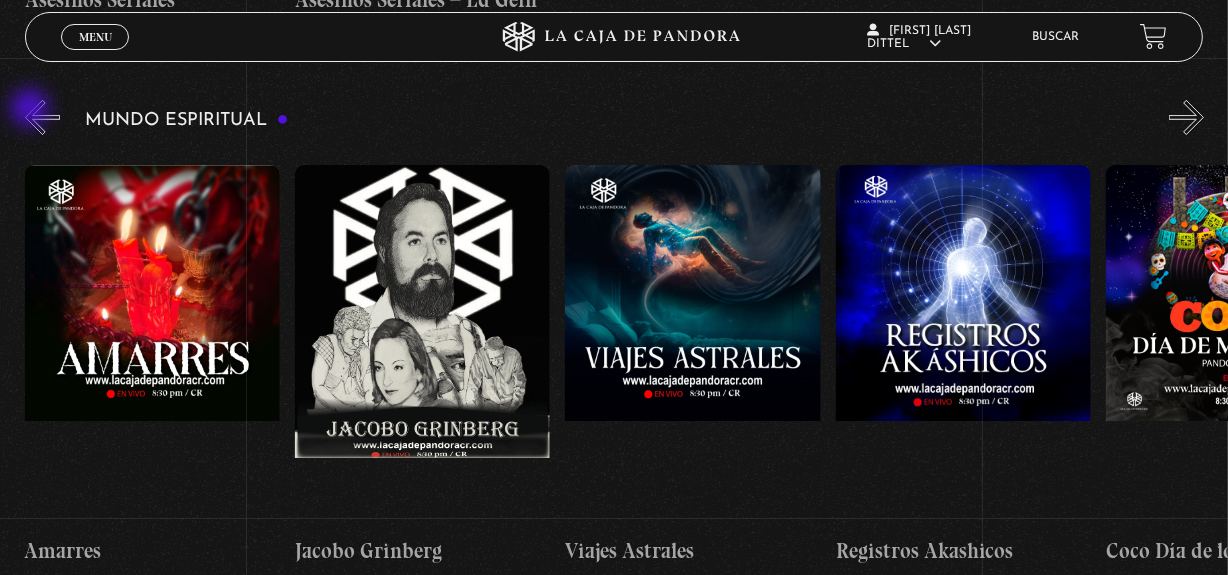 click on "«" at bounding box center (42, 117) 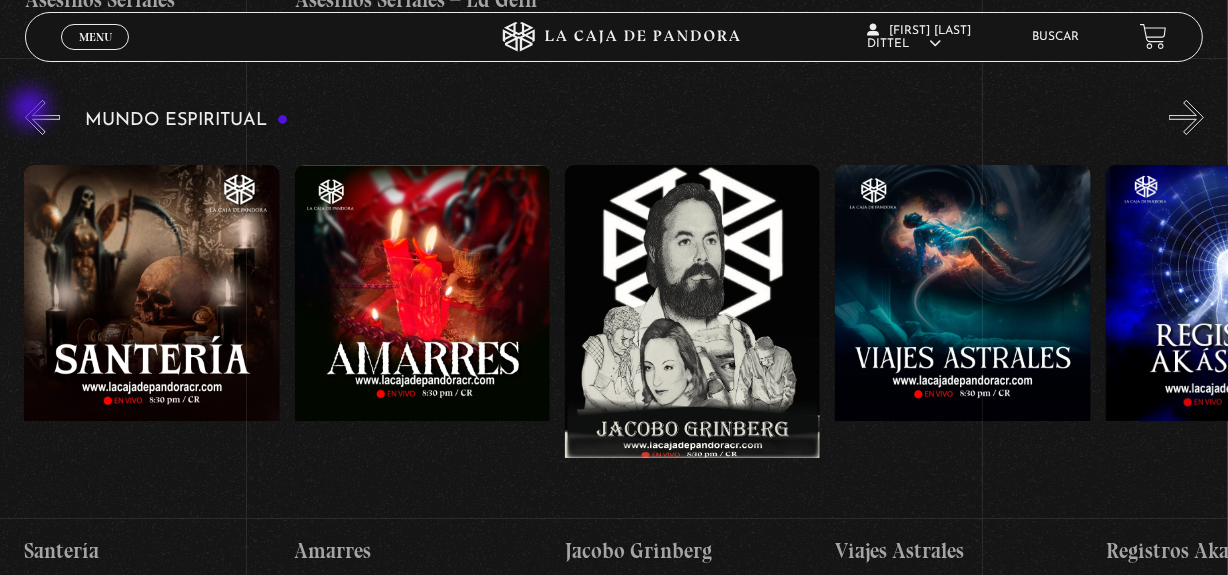 click on "«" at bounding box center (42, 117) 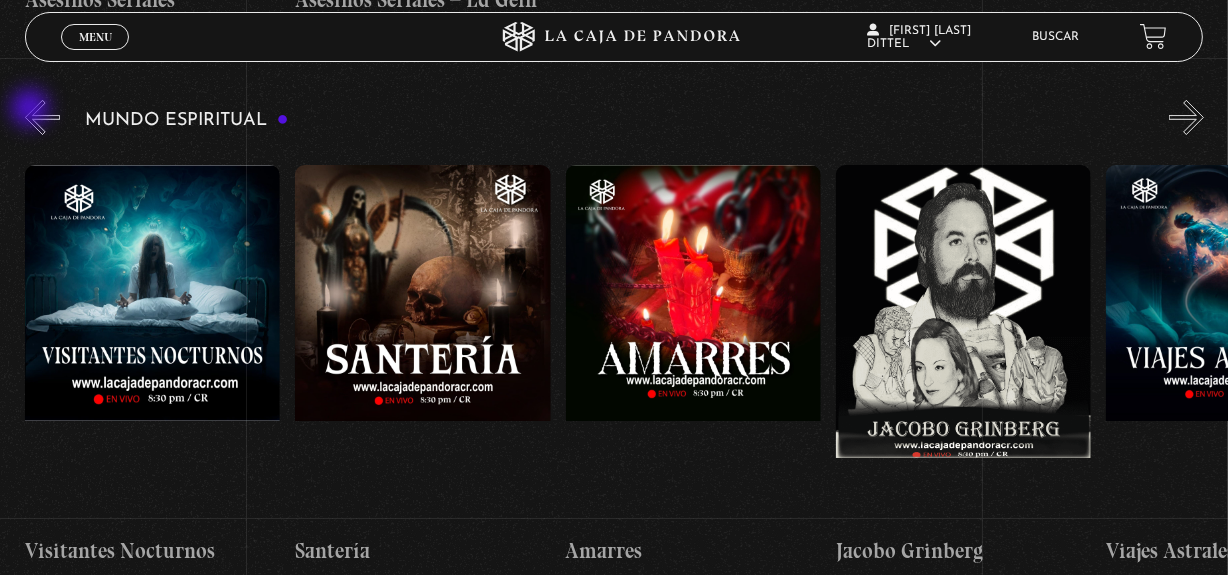 click on "«" at bounding box center [42, 117] 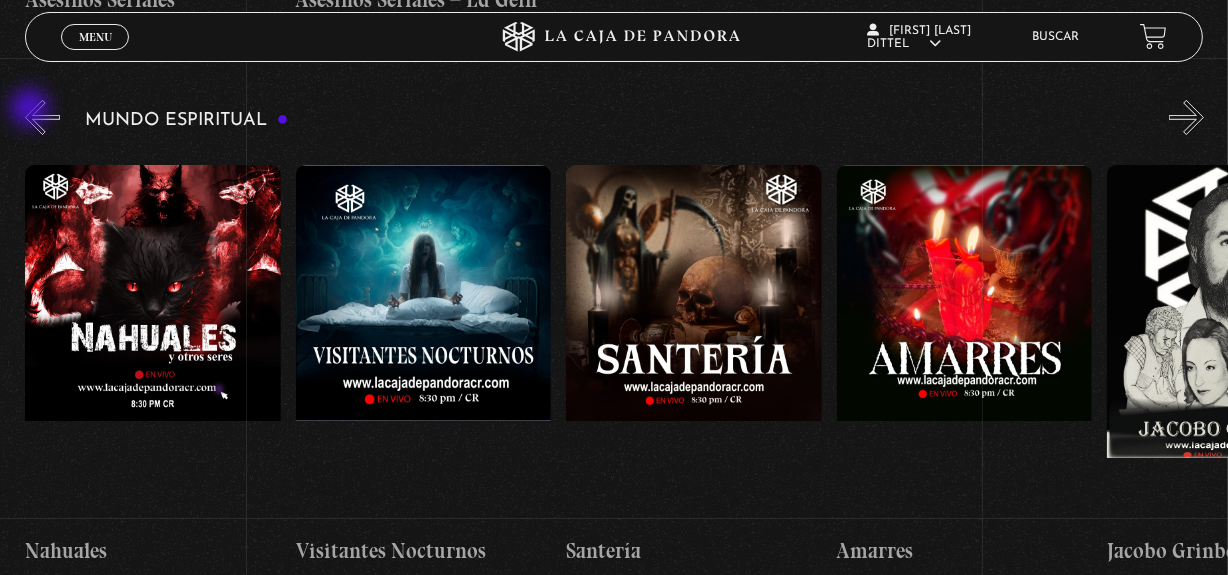 click on "«" at bounding box center [42, 117] 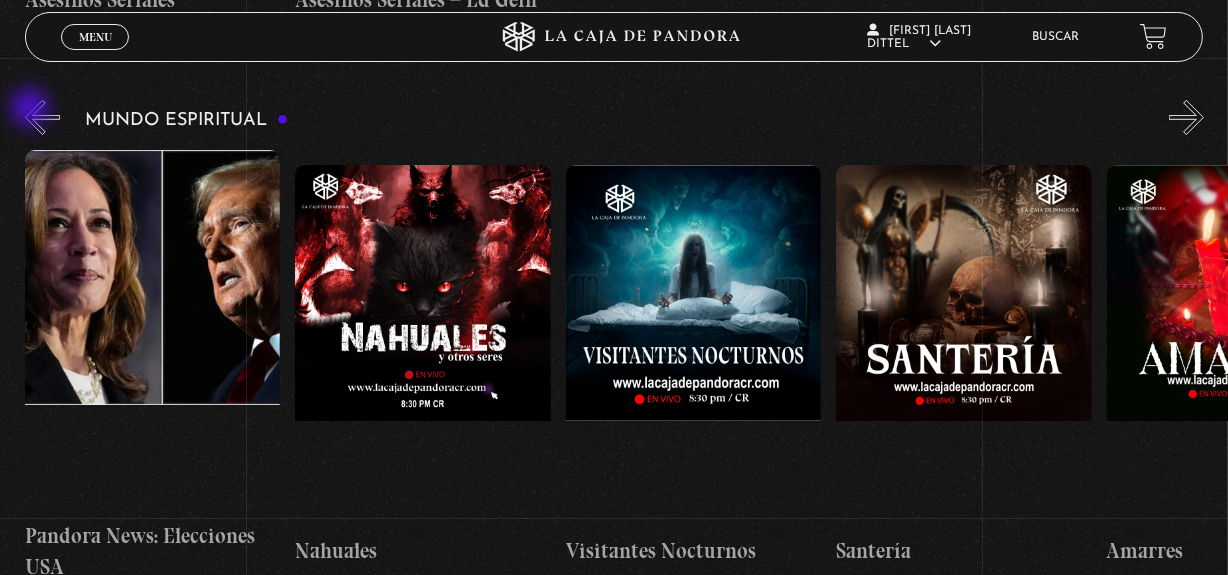click on "«" at bounding box center [42, 117] 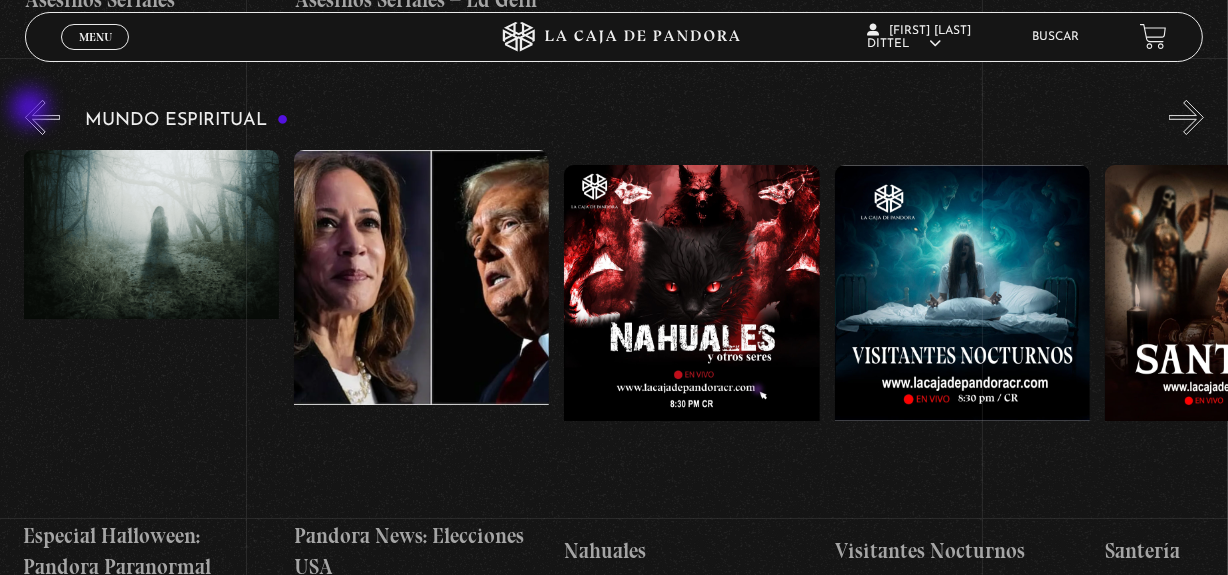 click on "«" at bounding box center [42, 117] 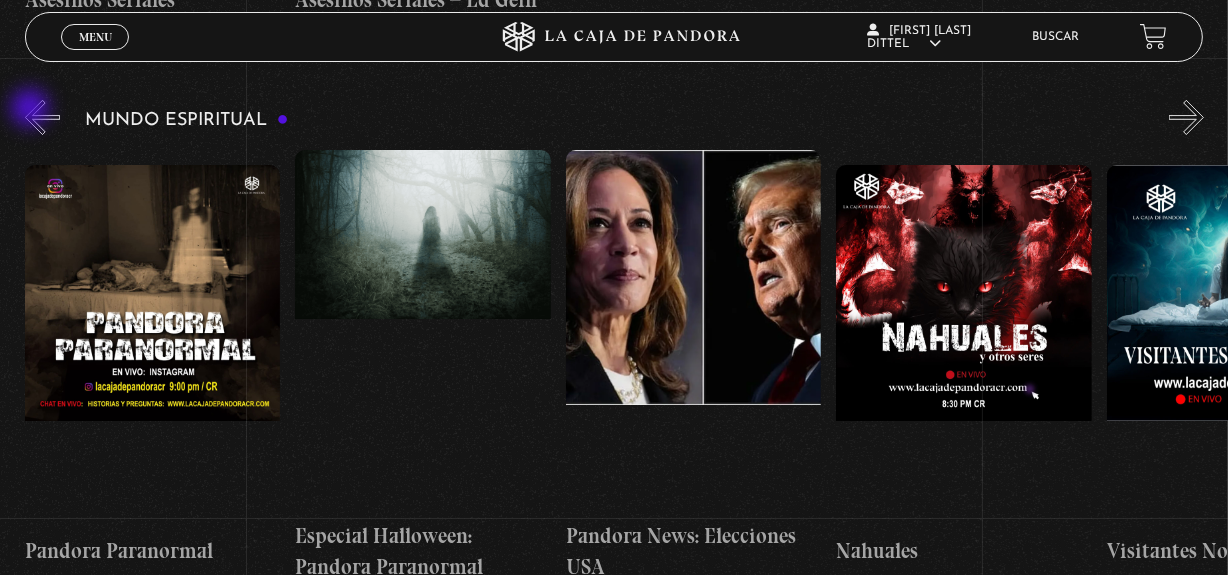 click on "«" at bounding box center (42, 117) 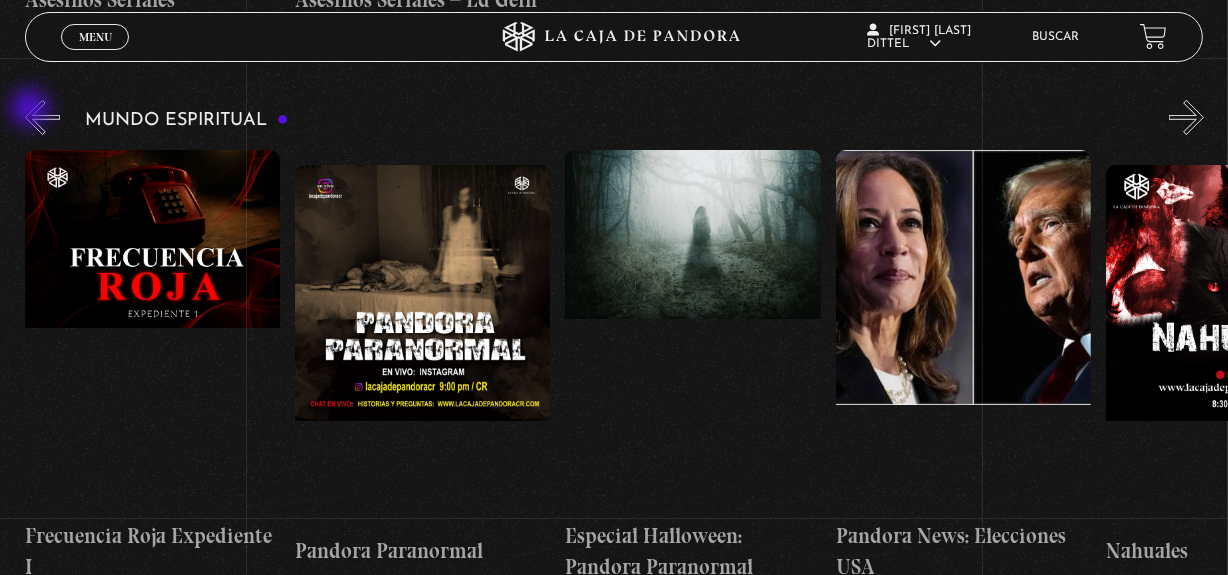 scroll, scrollTop: 0, scrollLeft: 0, axis: both 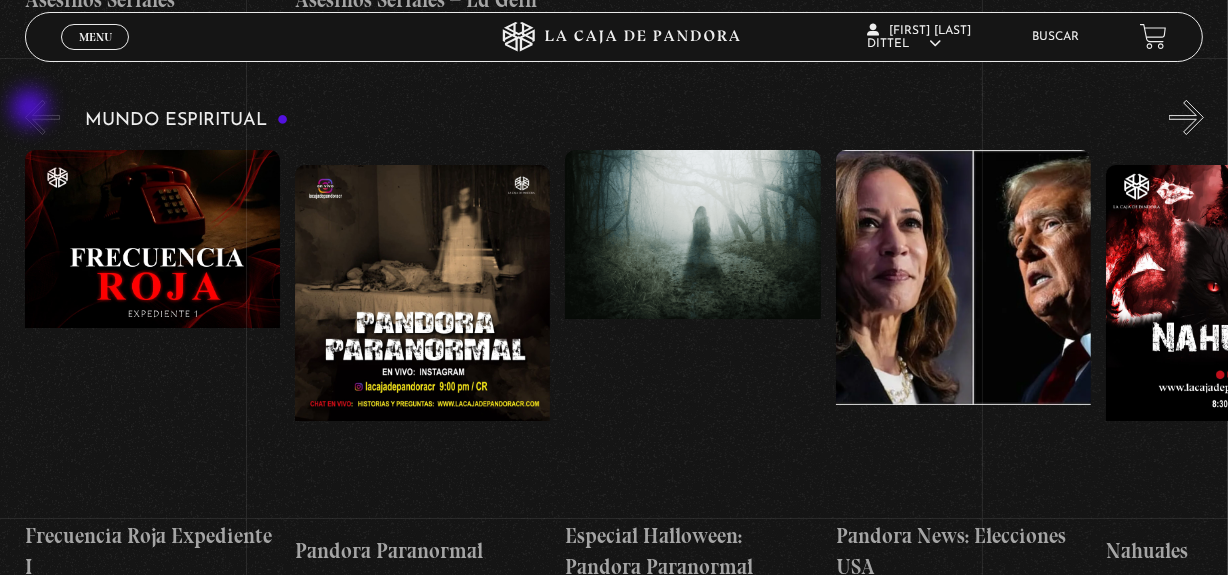 click on "«" at bounding box center [42, 117] 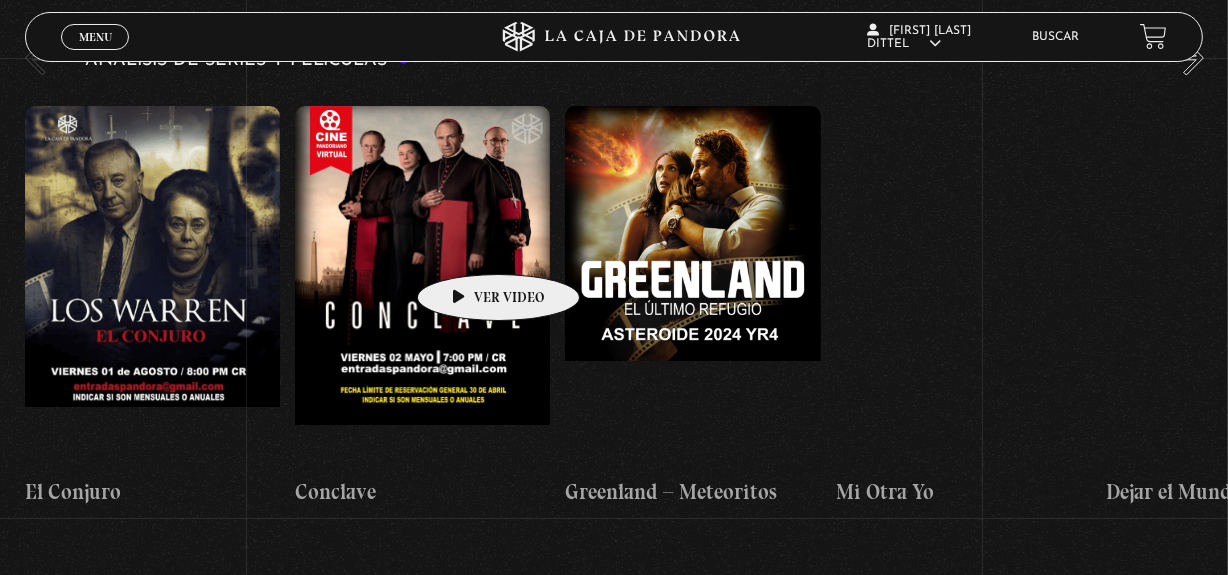 scroll, scrollTop: 3726, scrollLeft: 0, axis: vertical 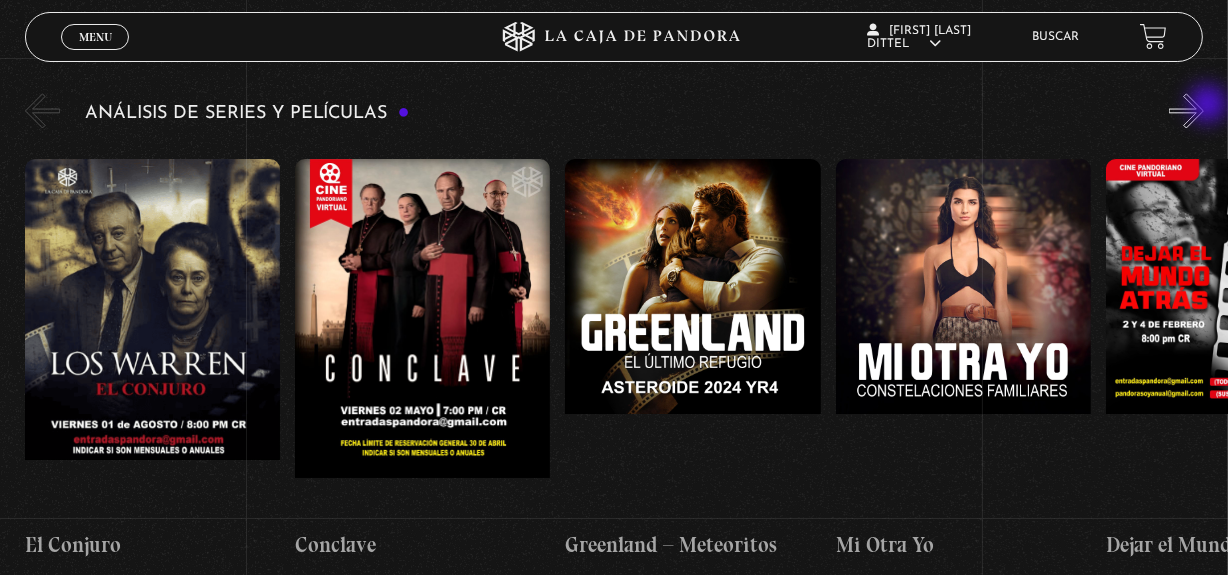 click on "»" at bounding box center (1186, 110) 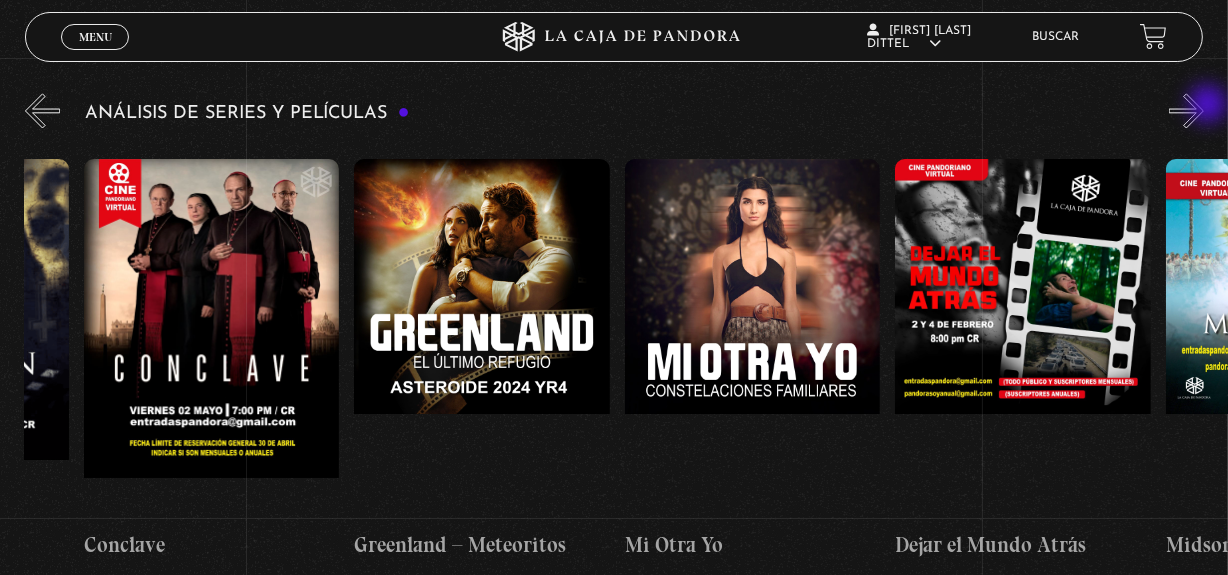 click on "»" at bounding box center [1186, 110] 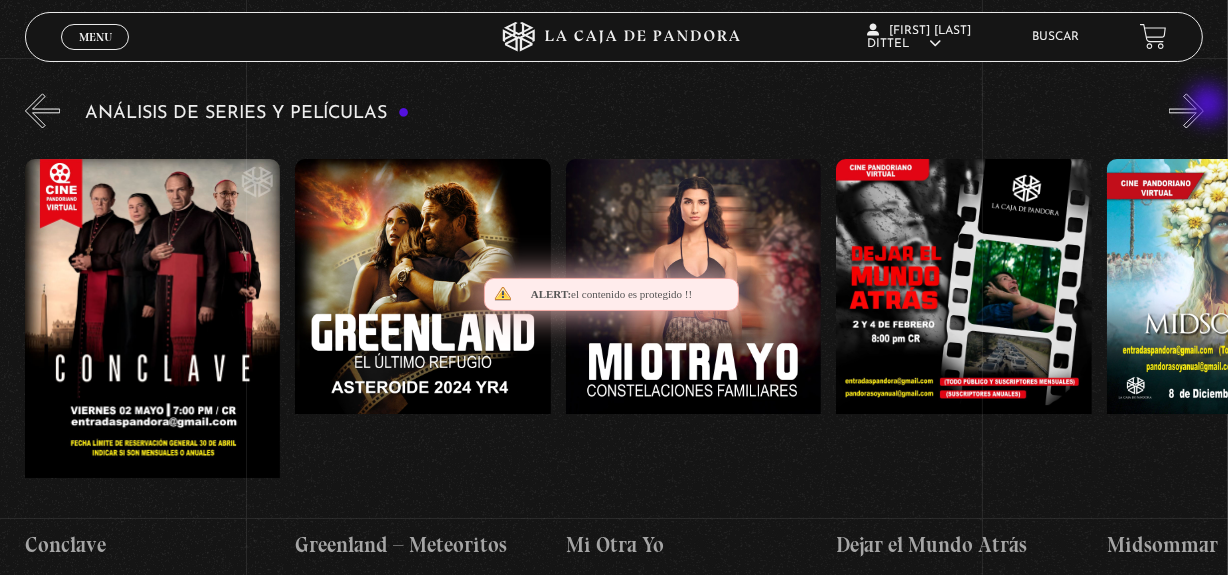 click on "»" at bounding box center [1186, 110] 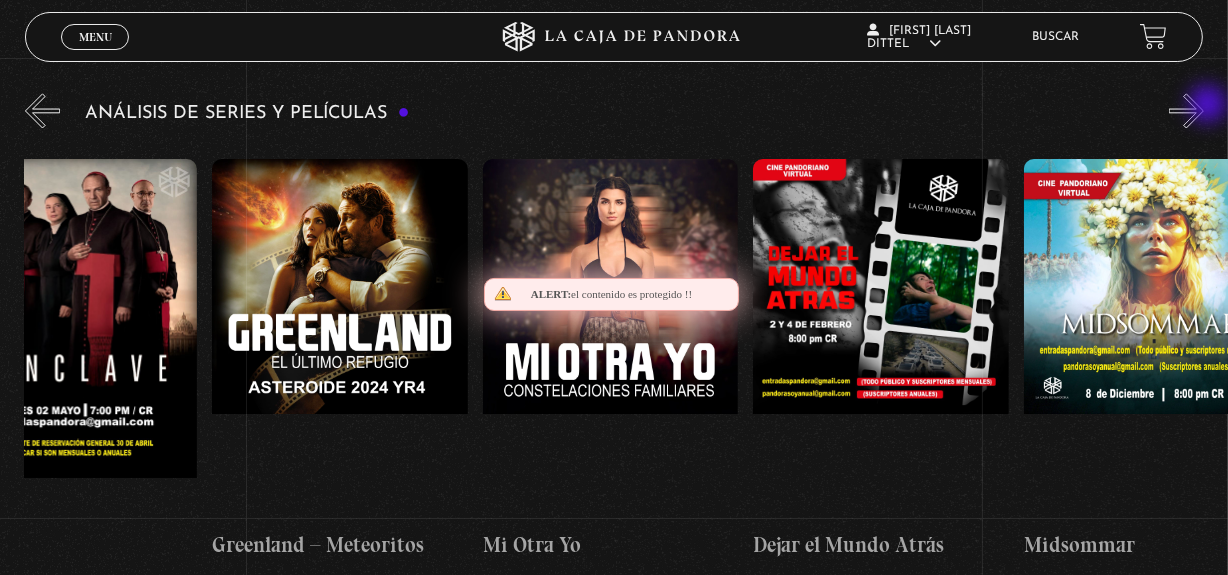 click on "»" at bounding box center [1186, 110] 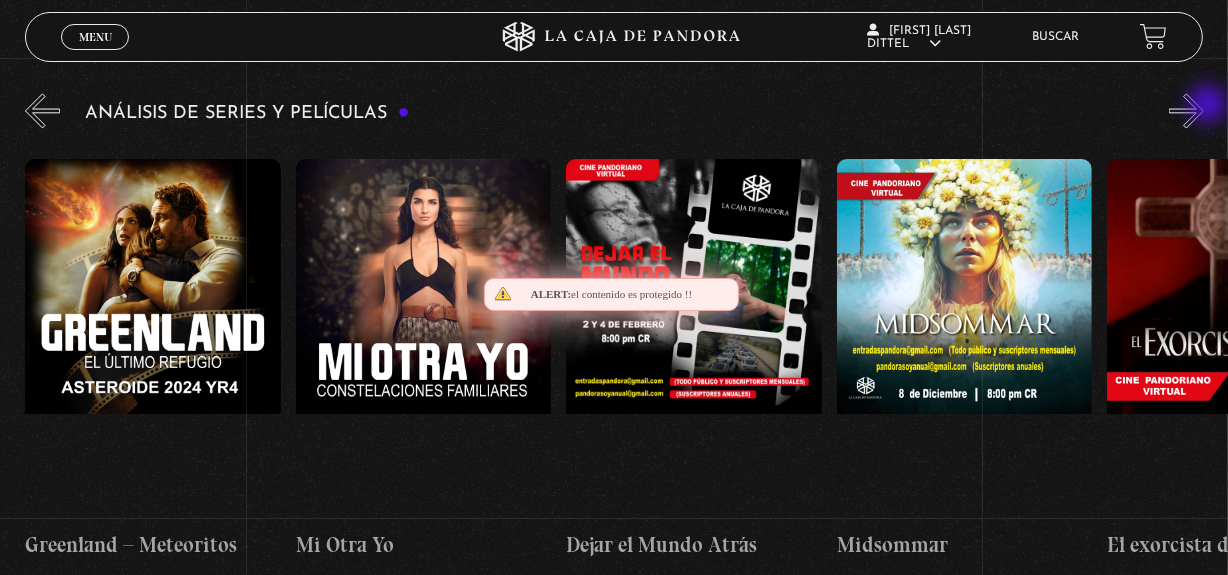 click on "»" at bounding box center [1186, 110] 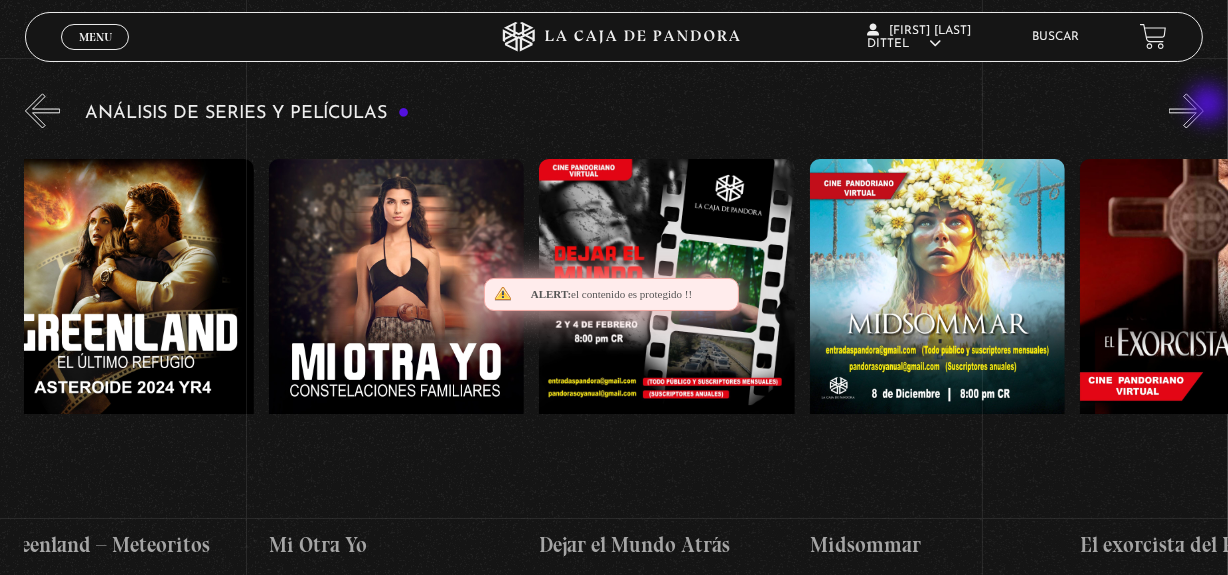 click on "»" at bounding box center [1186, 110] 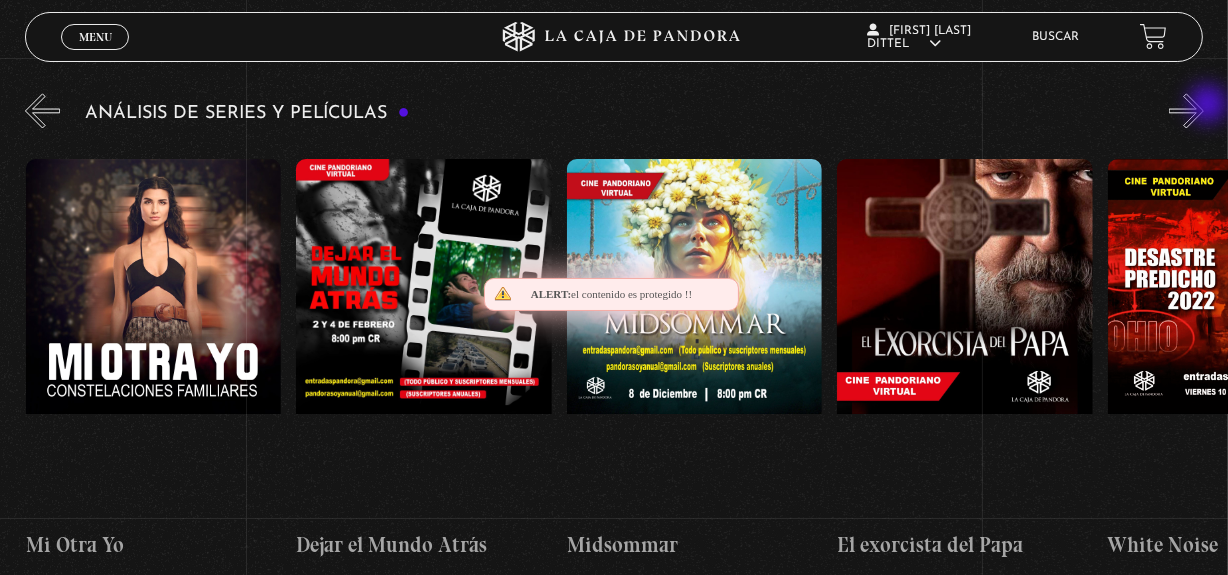 click on "»" at bounding box center [1186, 110] 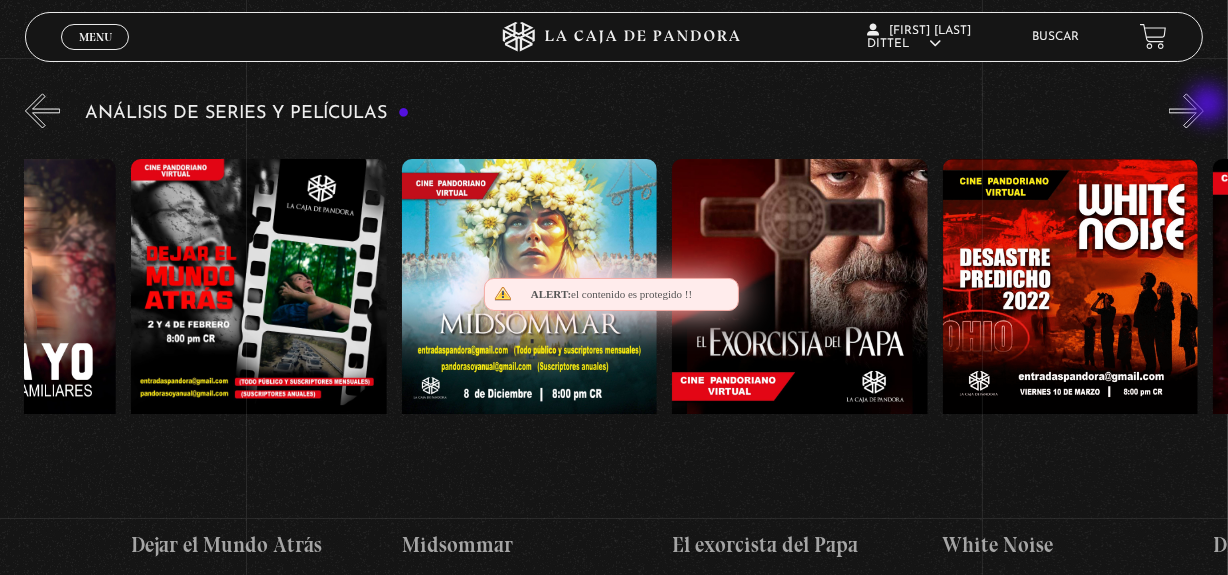 click on "»" at bounding box center [1186, 110] 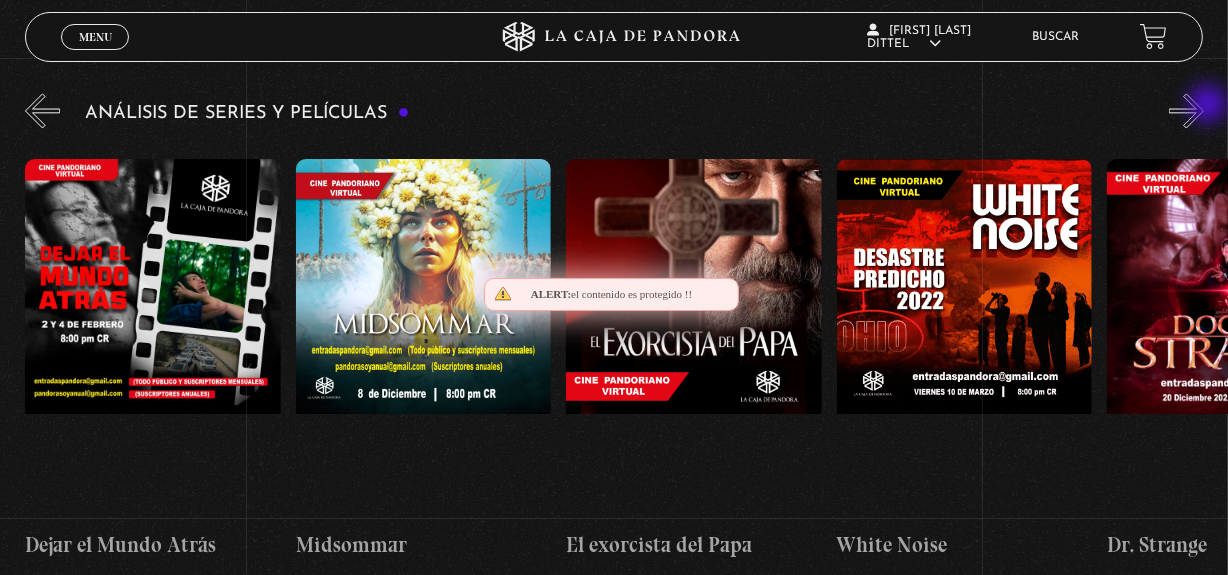 click on "»" at bounding box center [1186, 110] 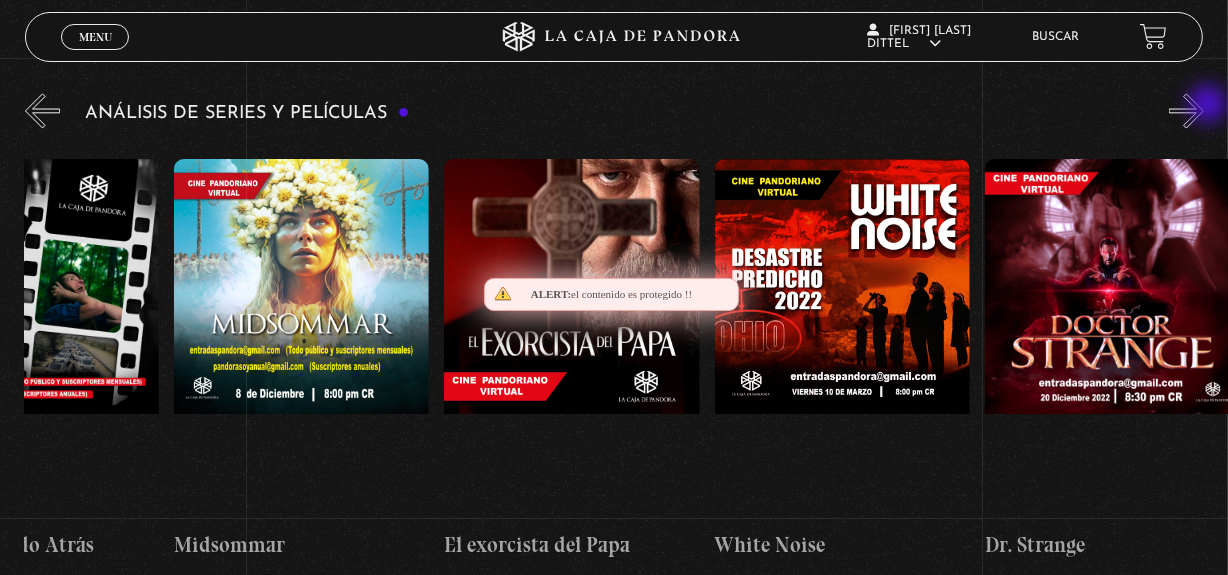 click on "»" at bounding box center (1186, 110) 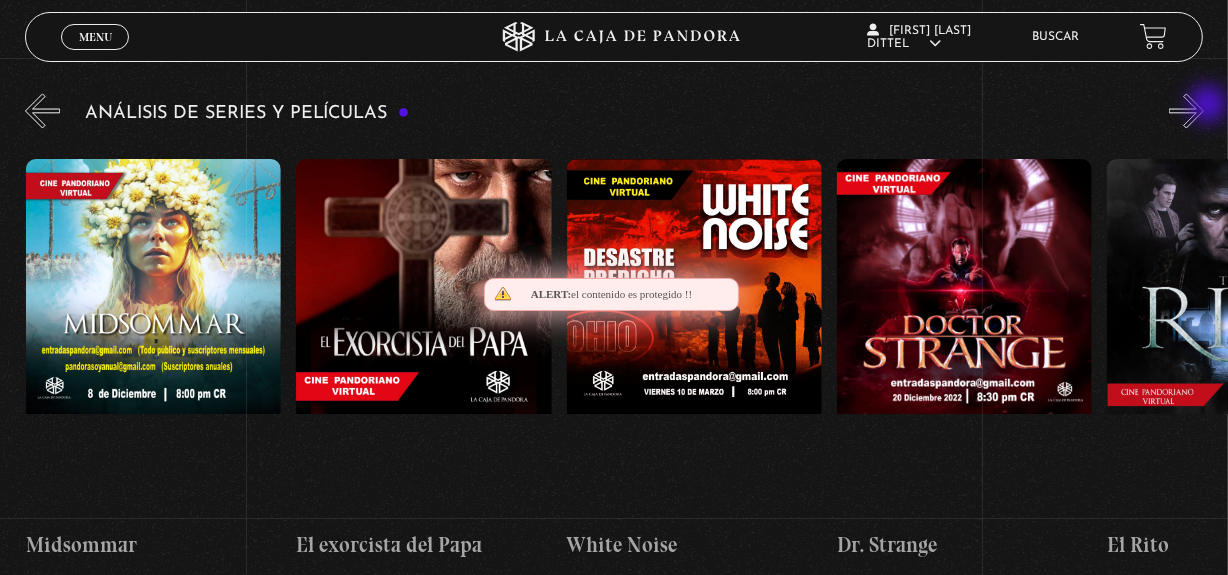 click on "»" at bounding box center [1186, 110] 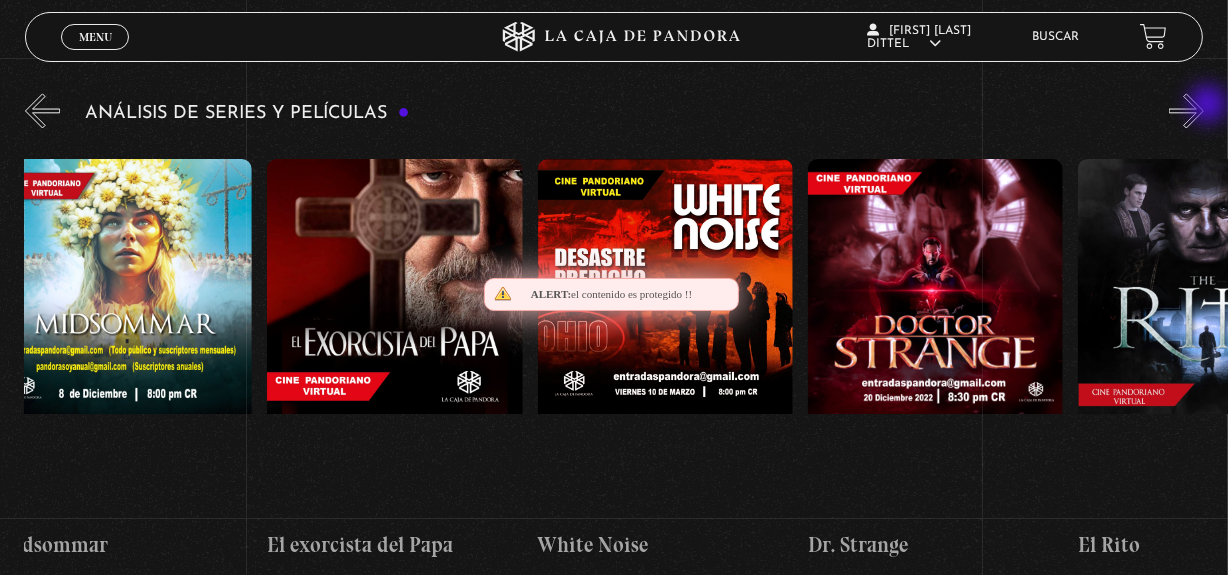 click on "»" at bounding box center [1186, 110] 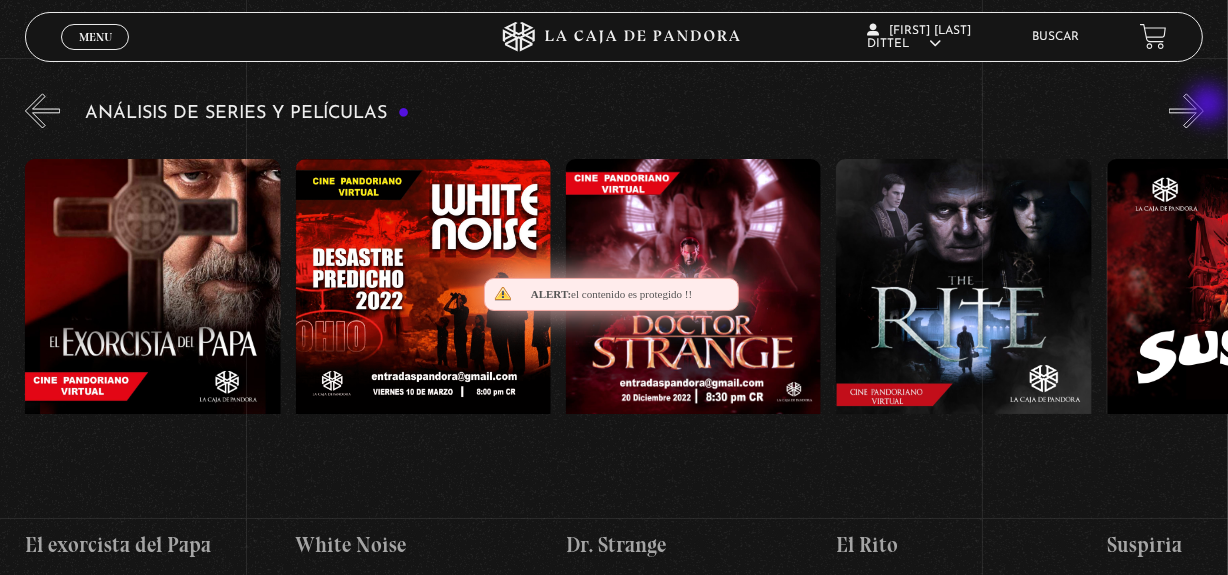 click on "»" at bounding box center [1186, 110] 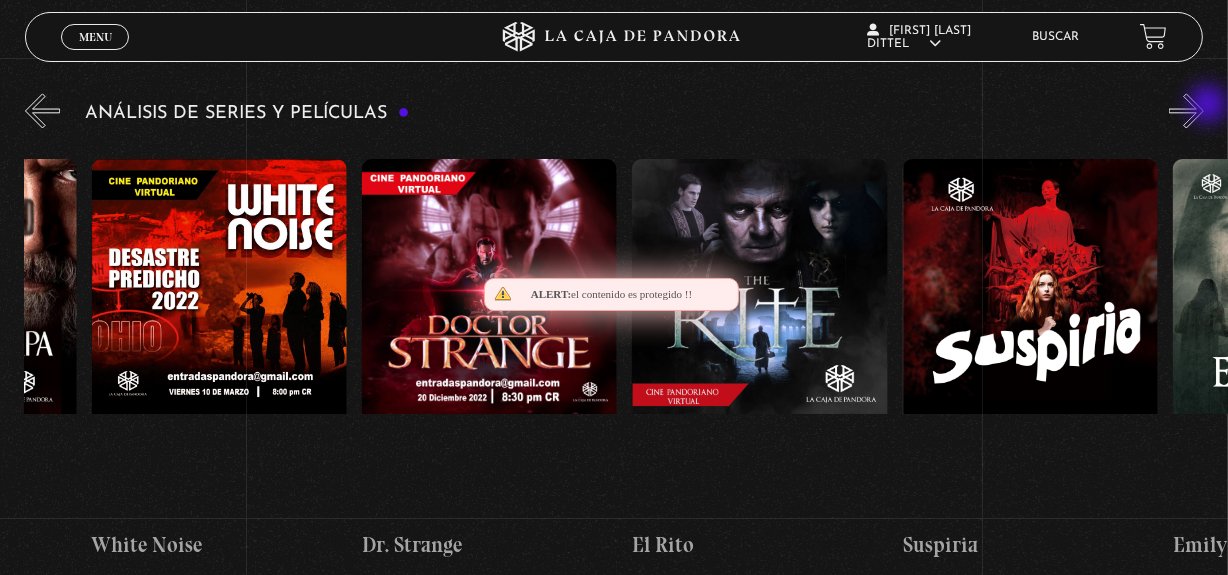 click on "»" at bounding box center (1186, 110) 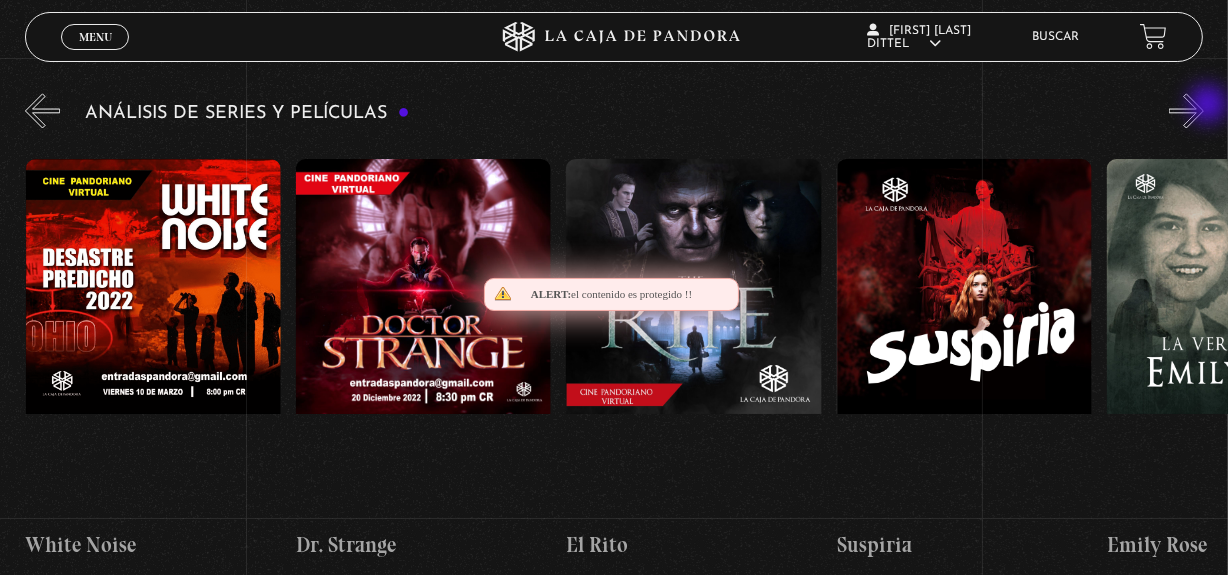 click on "»" at bounding box center [1186, 110] 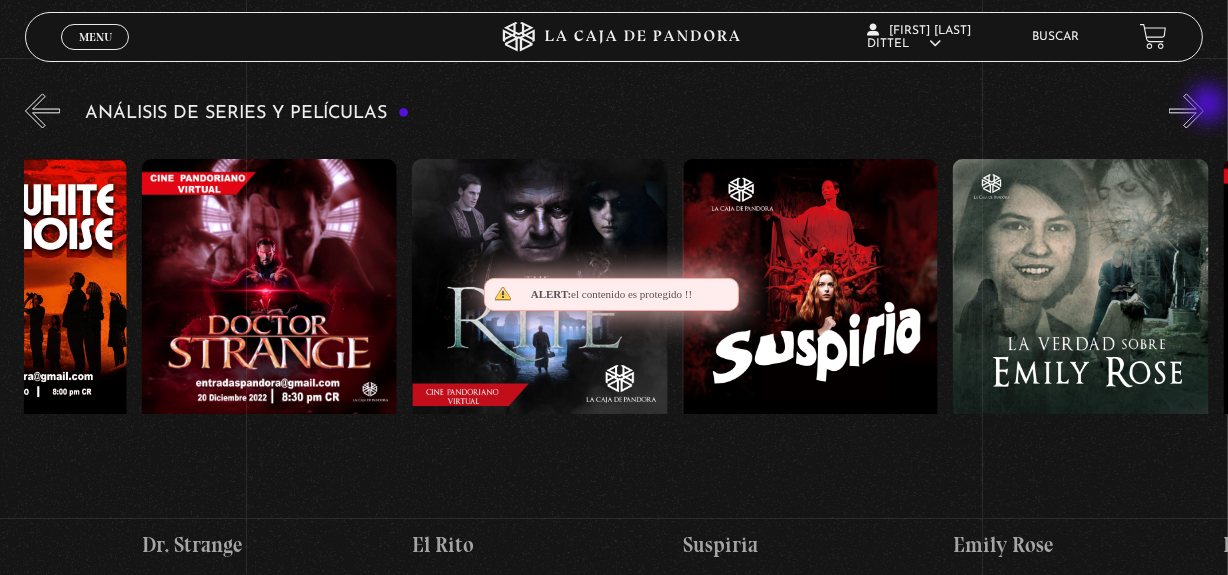 click on "»" at bounding box center [1186, 110] 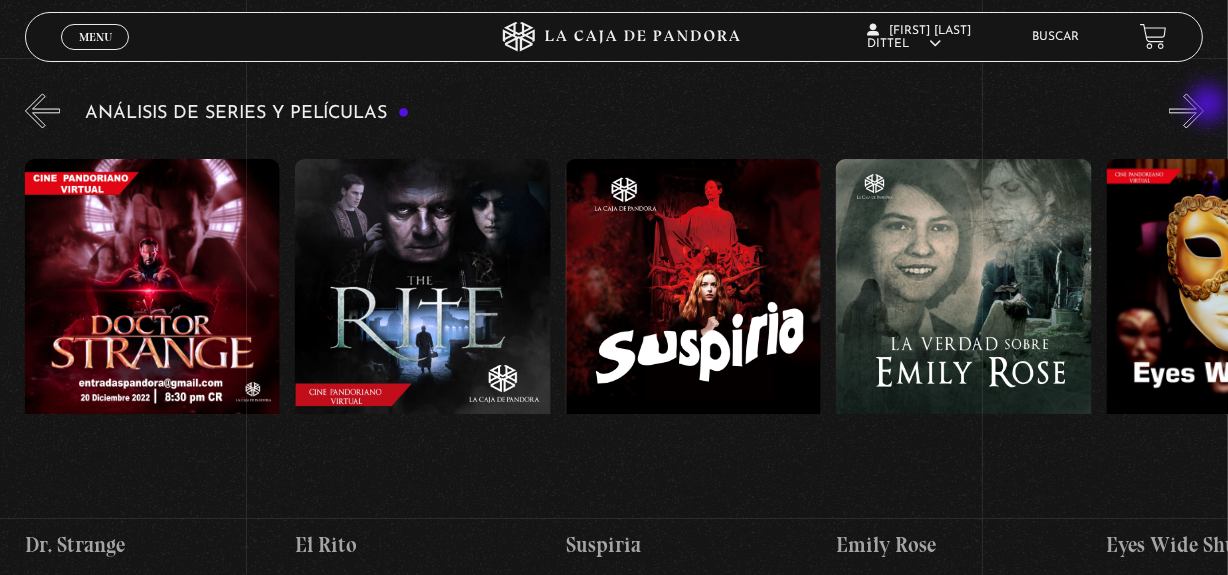 click on "»" at bounding box center [1186, 110] 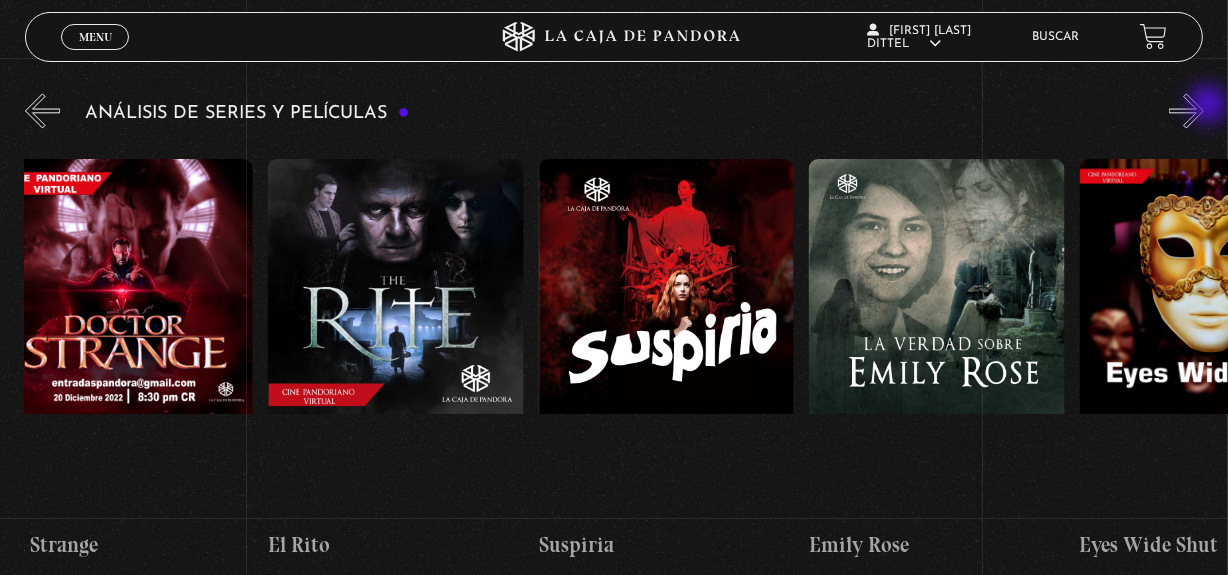 click on "»" at bounding box center [1186, 110] 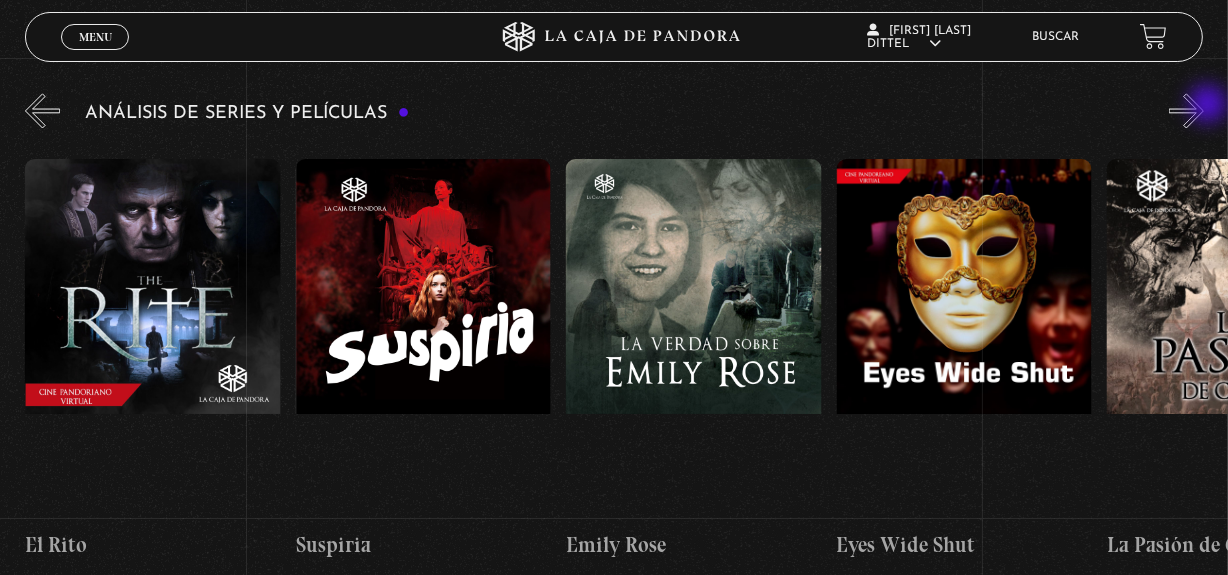 click on "»" at bounding box center (1186, 110) 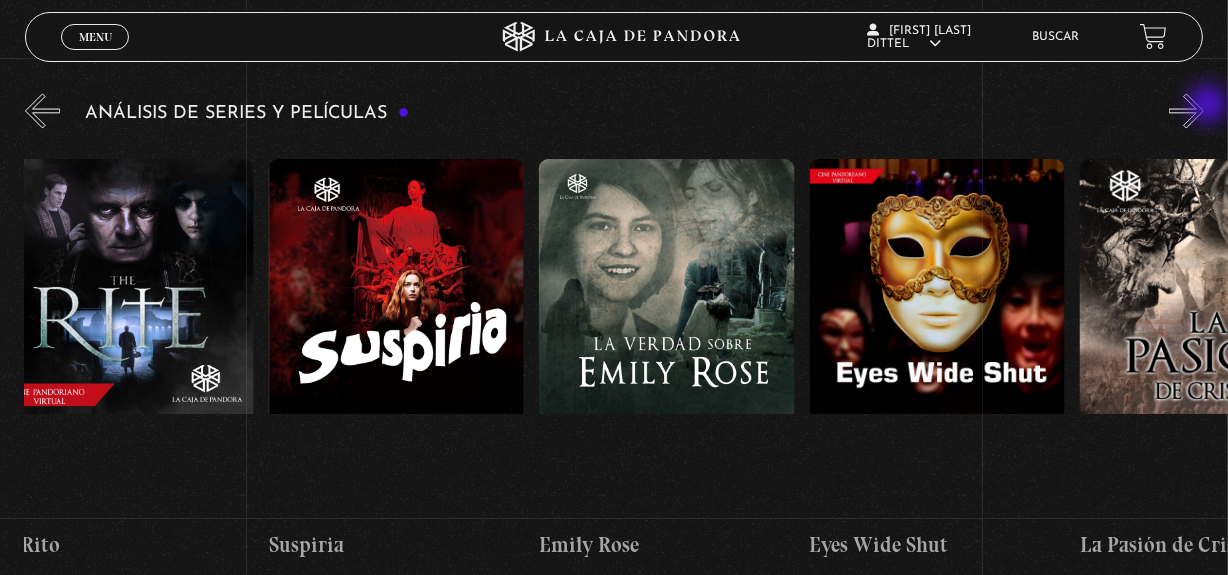 click on "»" at bounding box center [1186, 110] 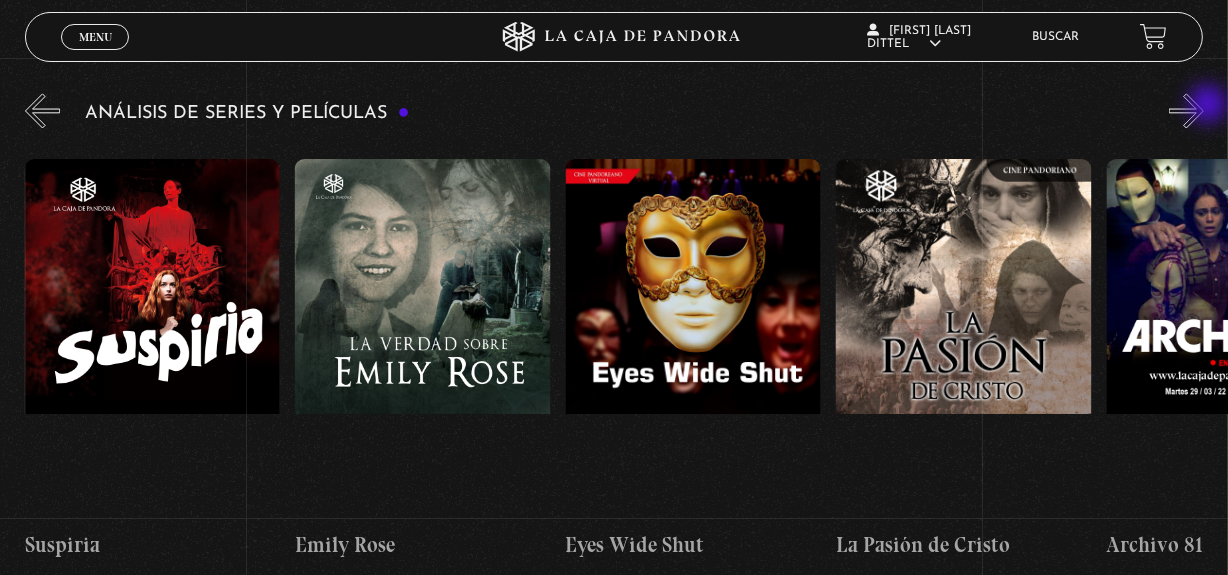 click on "»" at bounding box center (1186, 110) 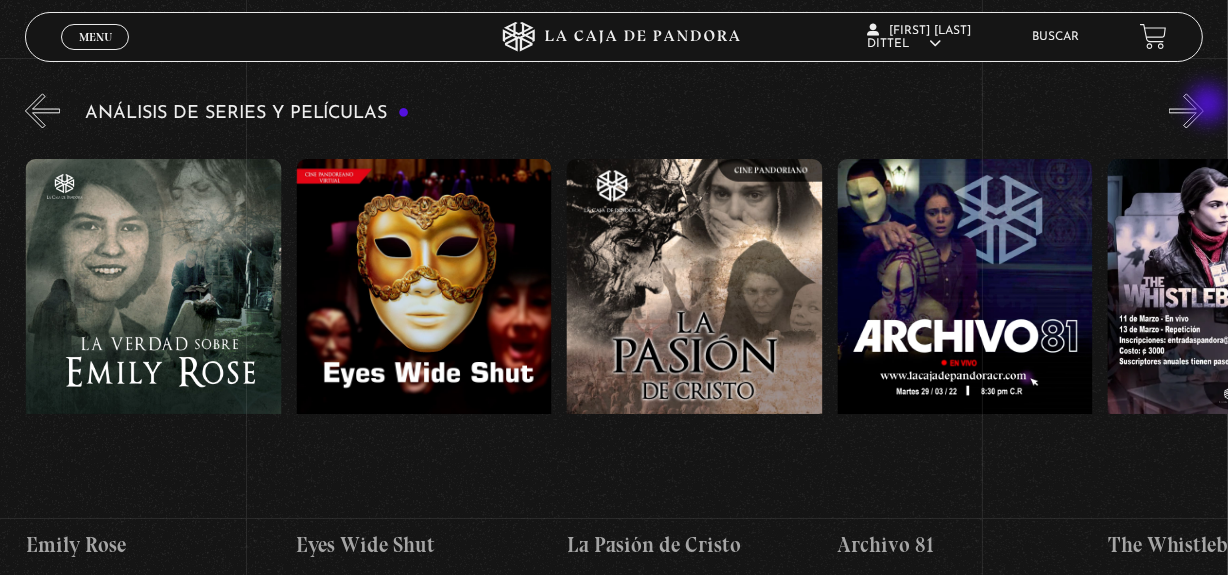 click on "»" at bounding box center [1186, 110] 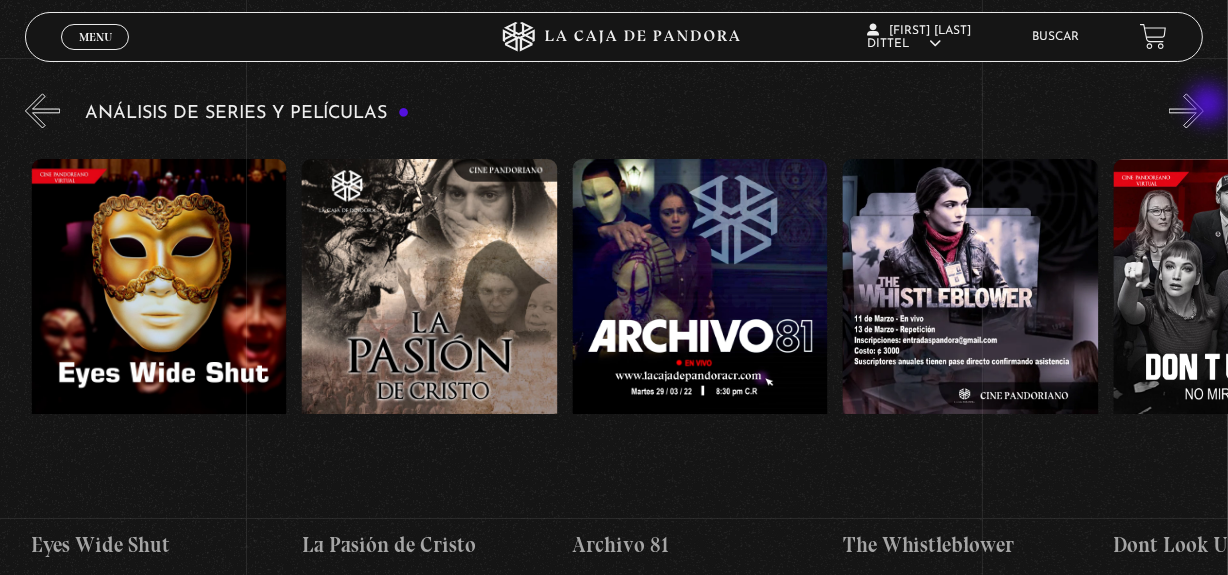 click on "»" at bounding box center (1186, 110) 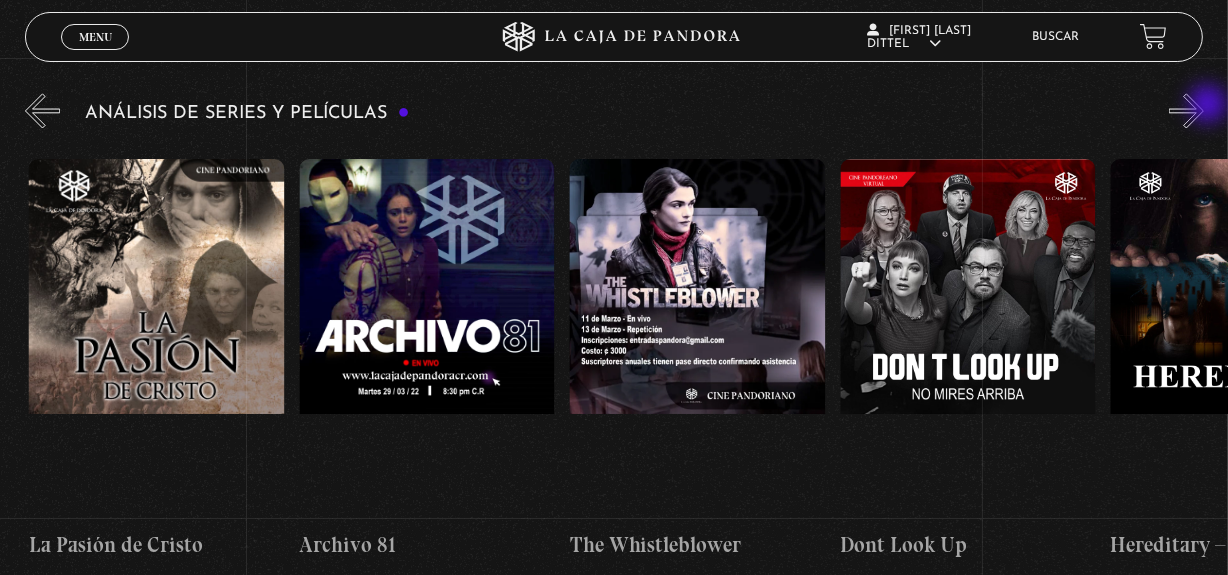 scroll, scrollTop: 0, scrollLeft: 3515, axis: horizontal 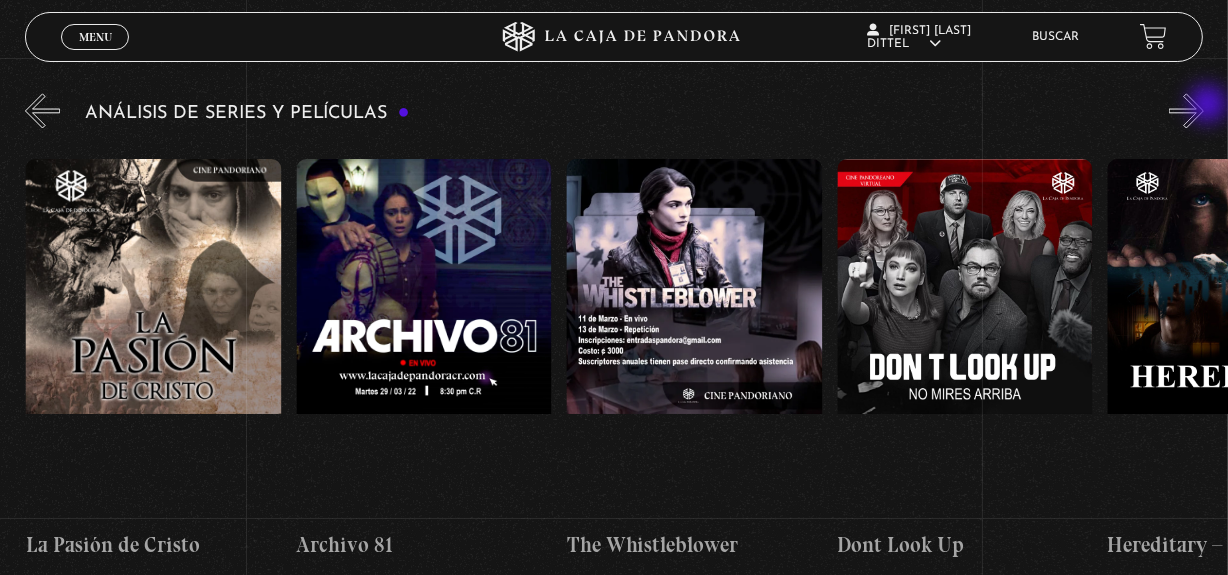 click on "»" at bounding box center (1186, 110) 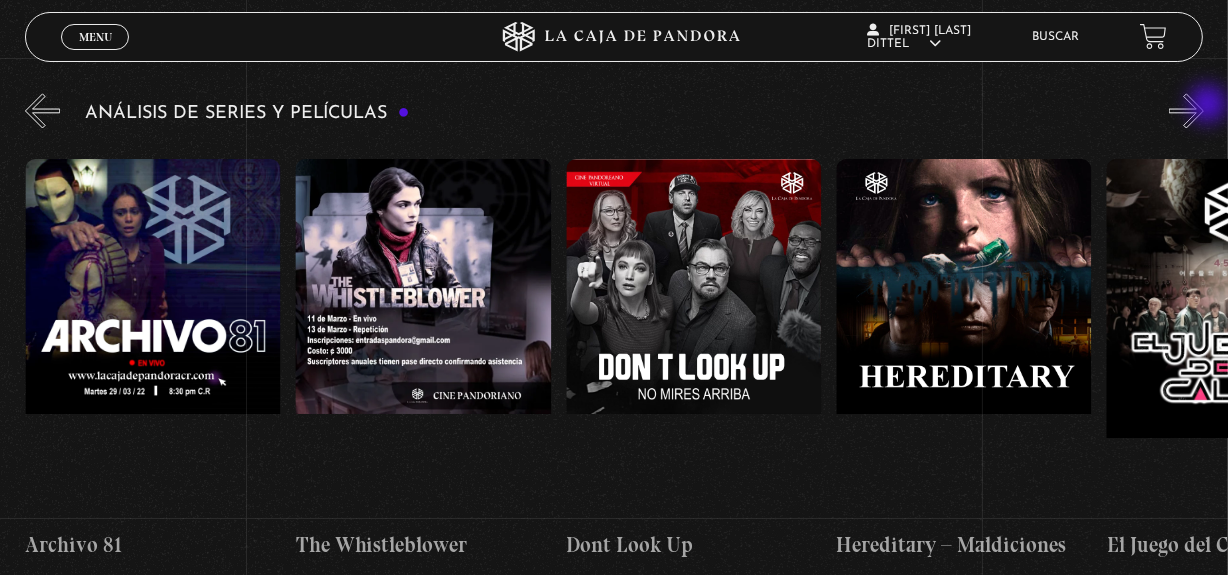 click on "»" at bounding box center [1186, 110] 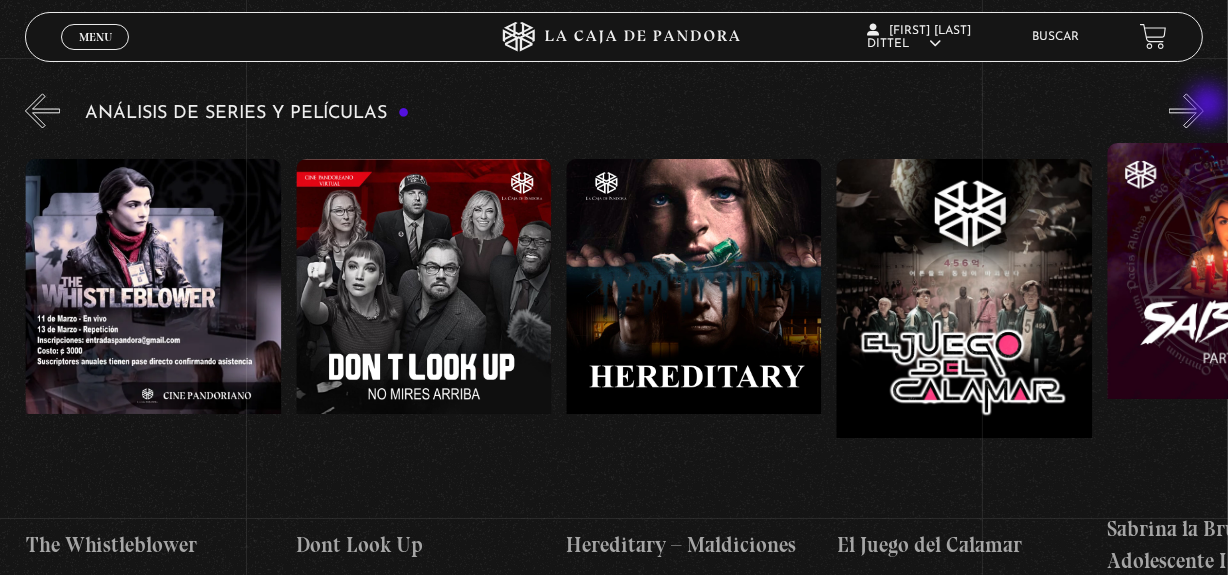 click on "»" at bounding box center [1186, 110] 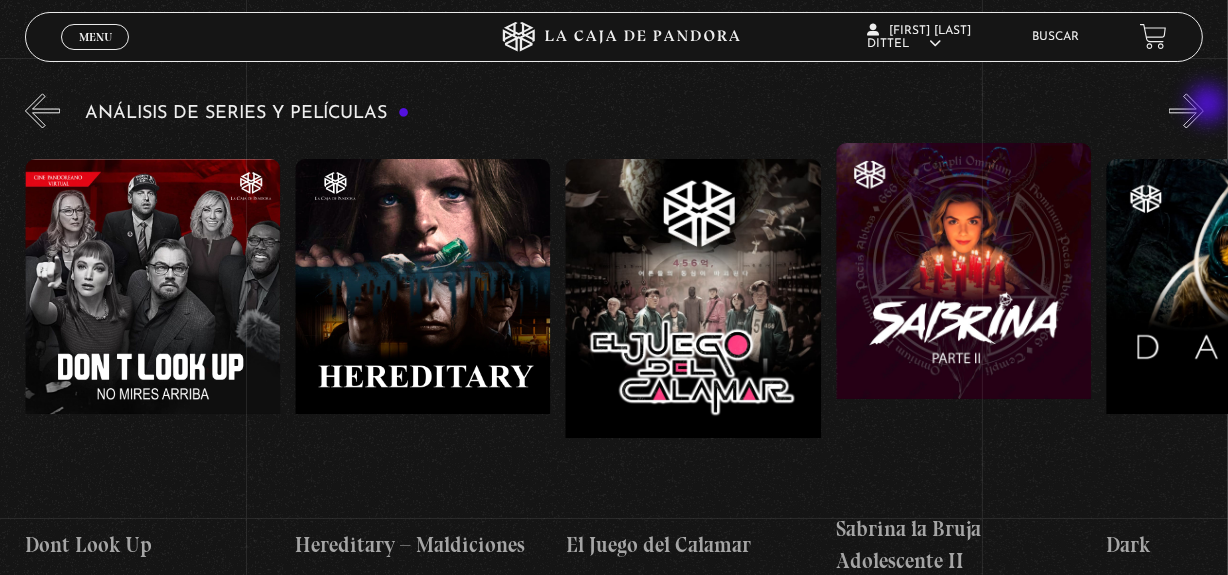 click on "»" at bounding box center [1186, 110] 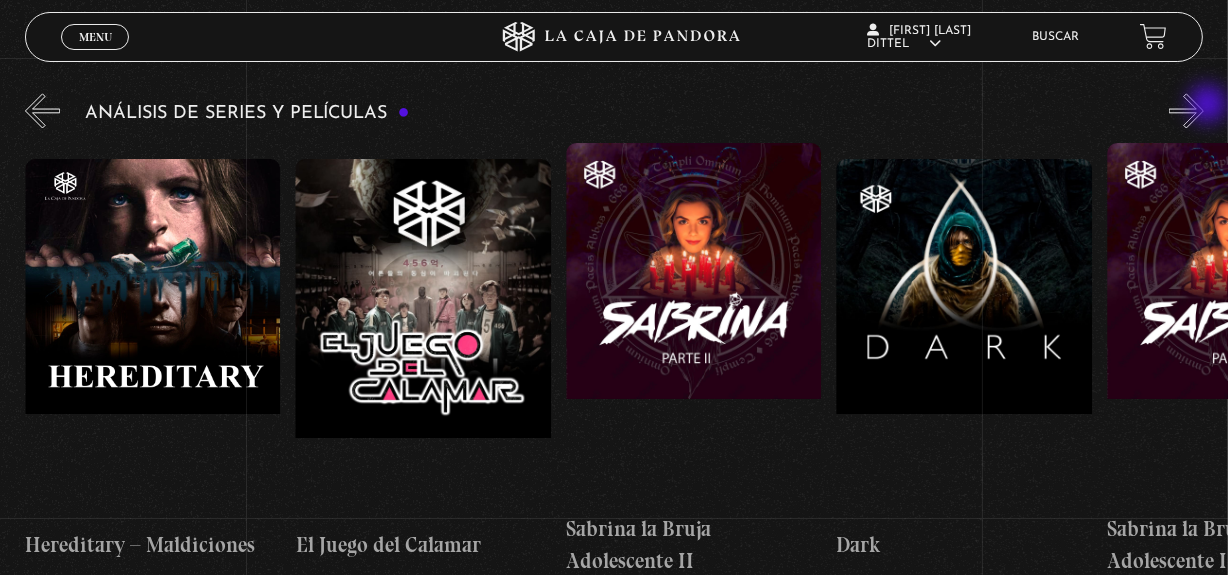 click on "»" at bounding box center (1186, 110) 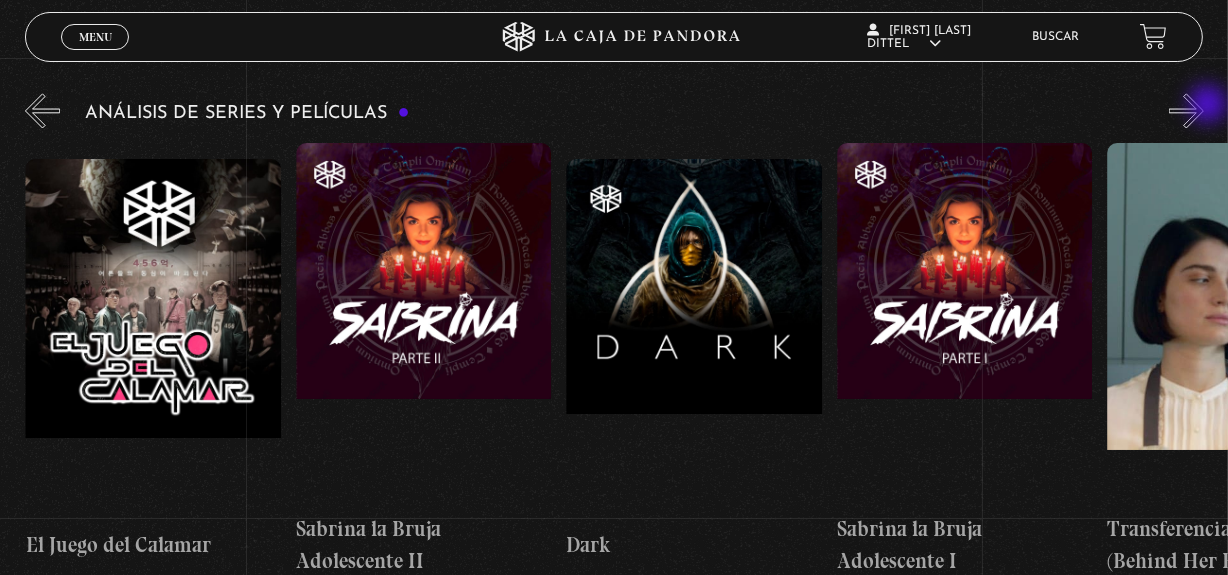 click on "»" at bounding box center (1186, 110) 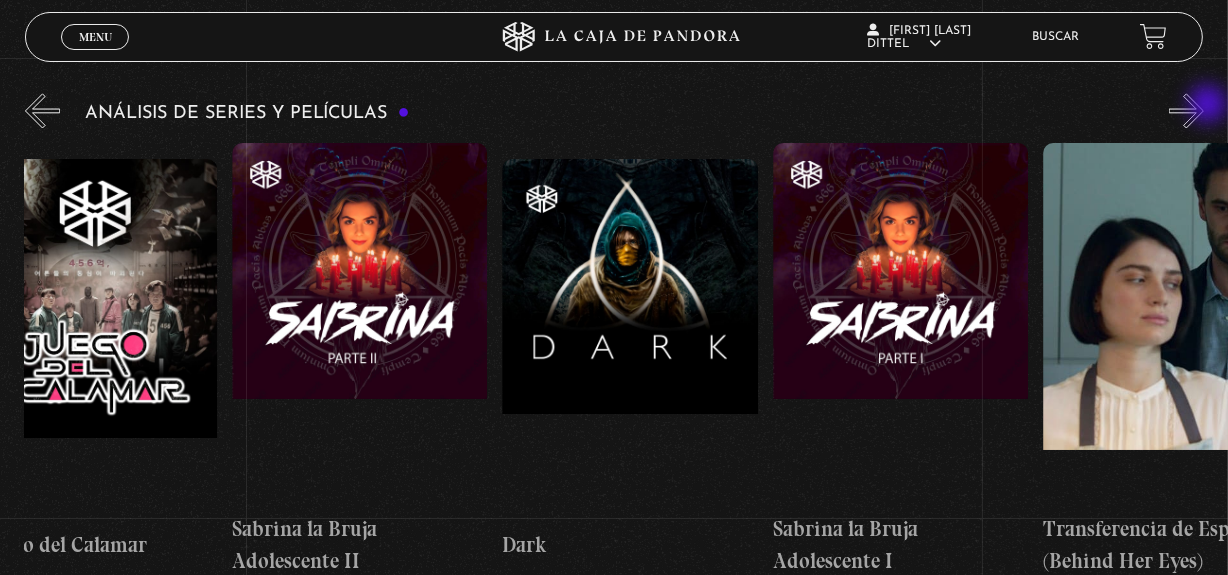 scroll, scrollTop: 0, scrollLeft: 5002, axis: horizontal 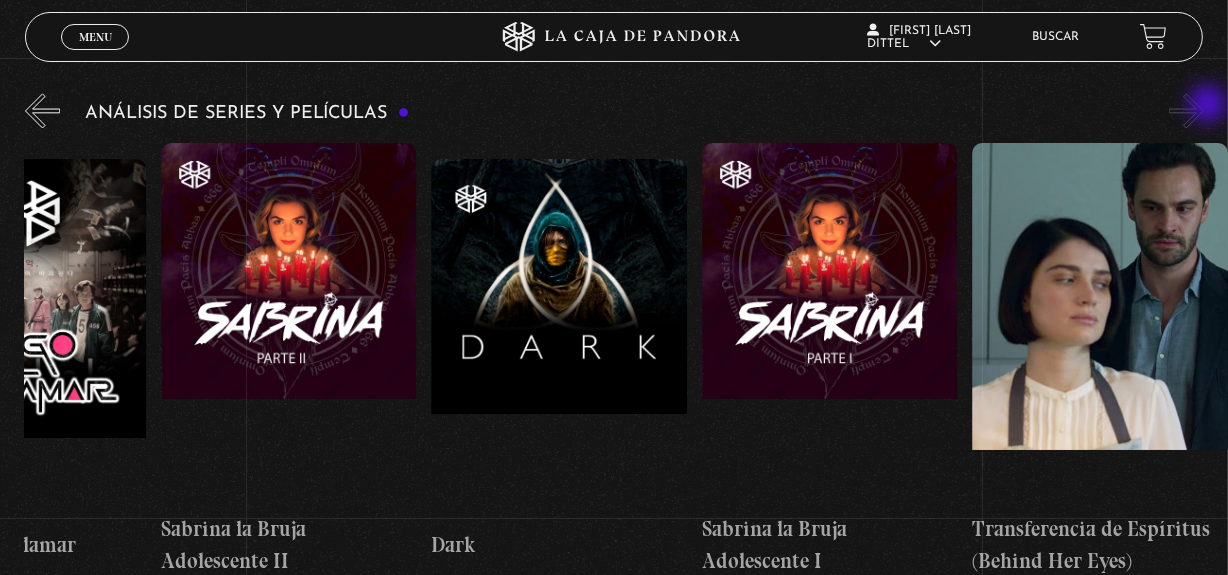 click on "»" at bounding box center (1186, 110) 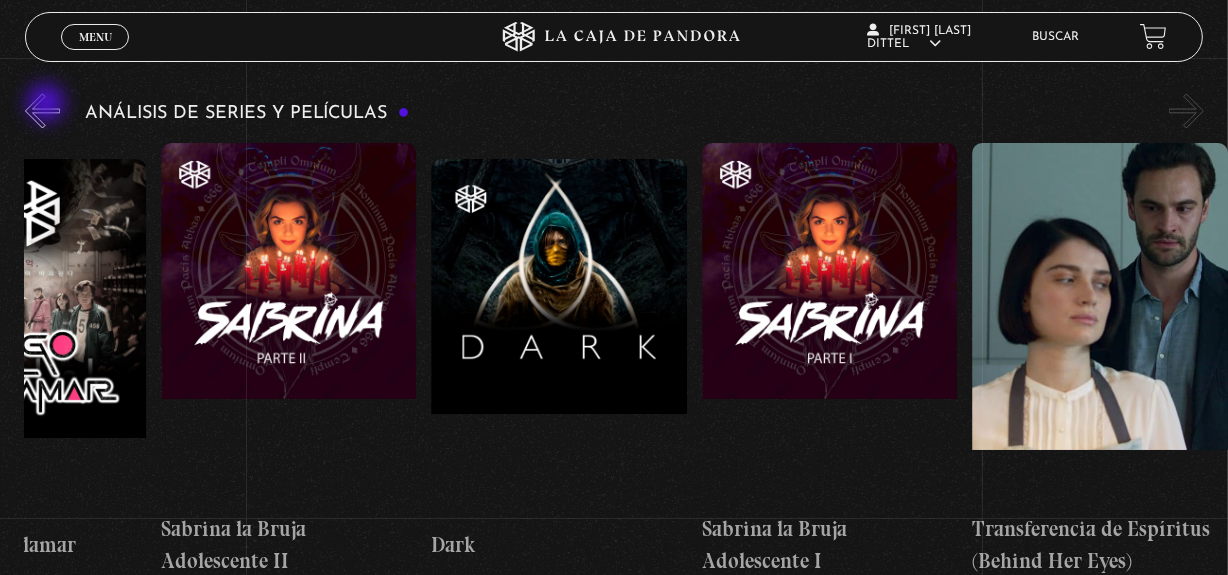 click on "«" at bounding box center (42, 110) 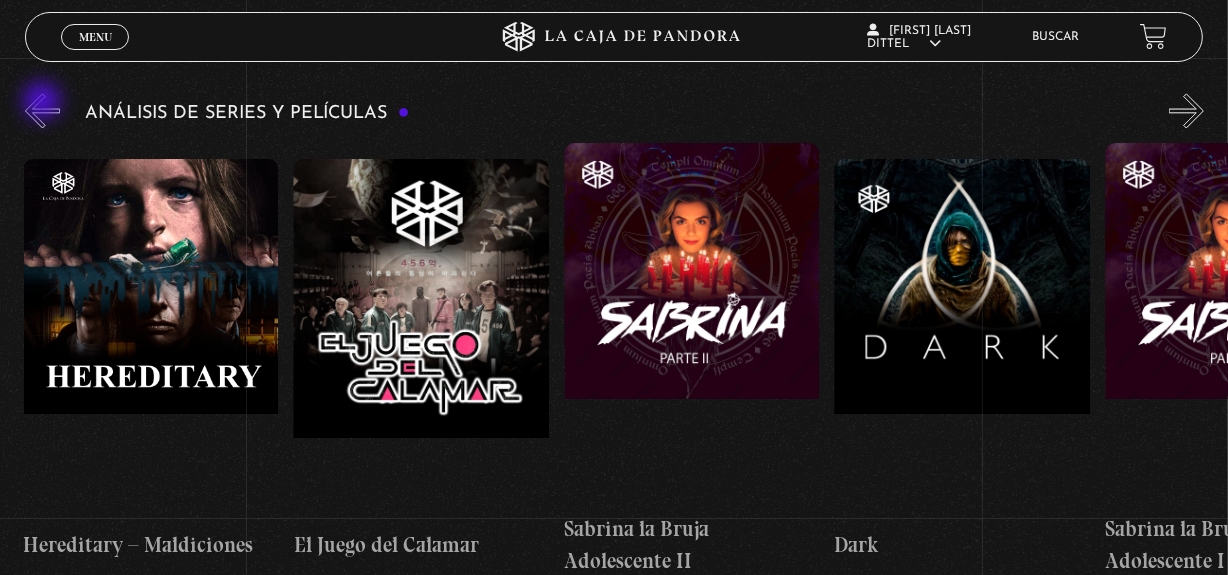 click on "«" at bounding box center (42, 110) 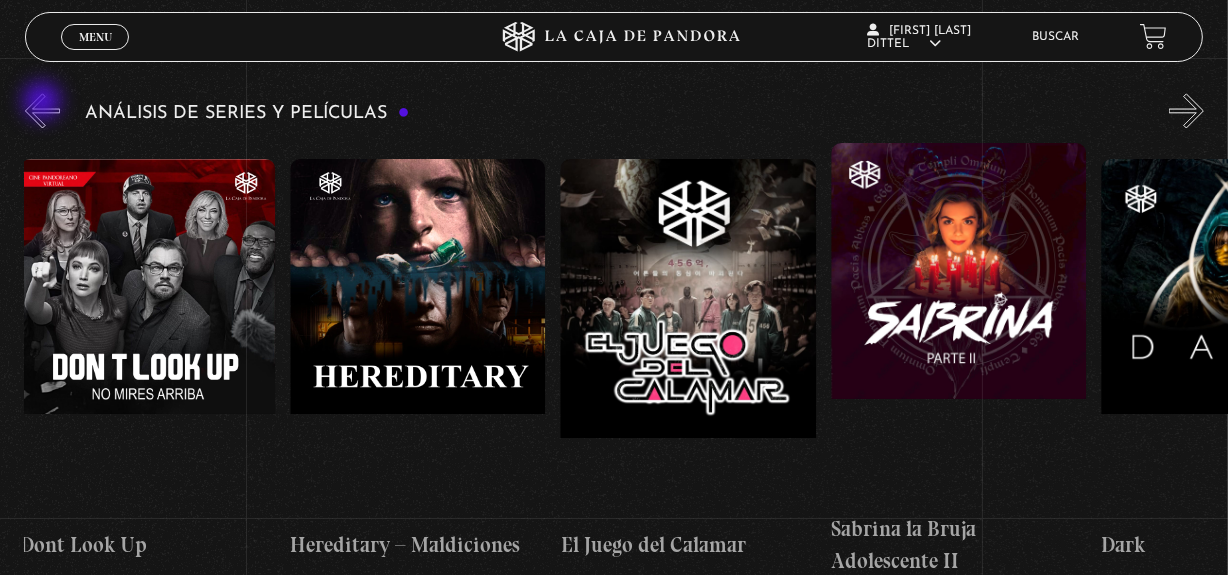 scroll, scrollTop: 0, scrollLeft: 4327, axis: horizontal 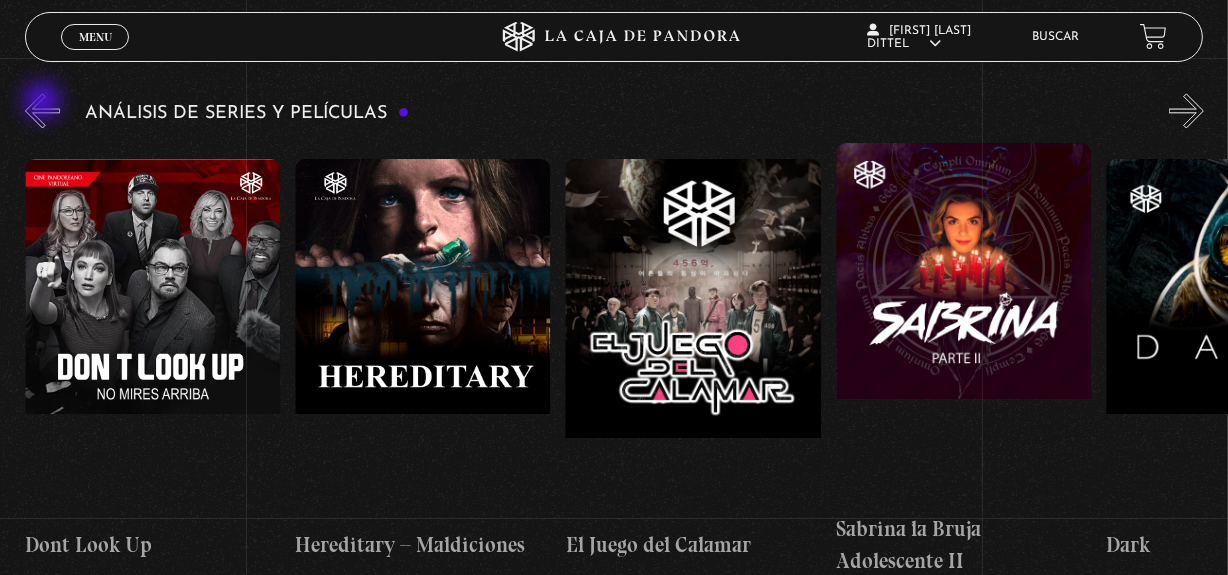 click on "«" at bounding box center [42, 110] 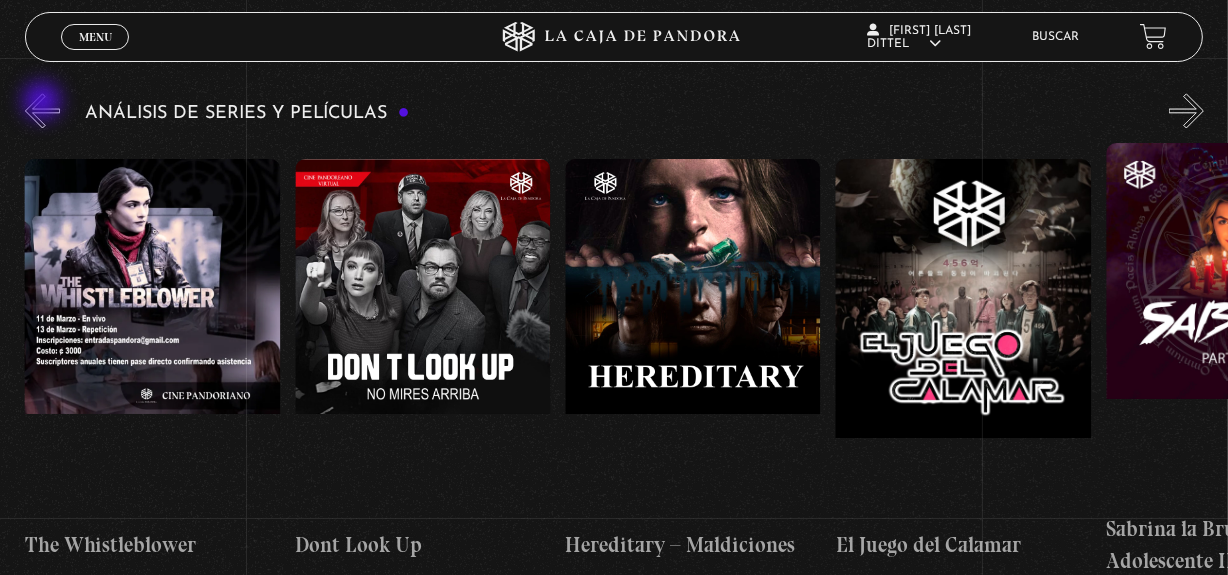 click on "«" at bounding box center (42, 110) 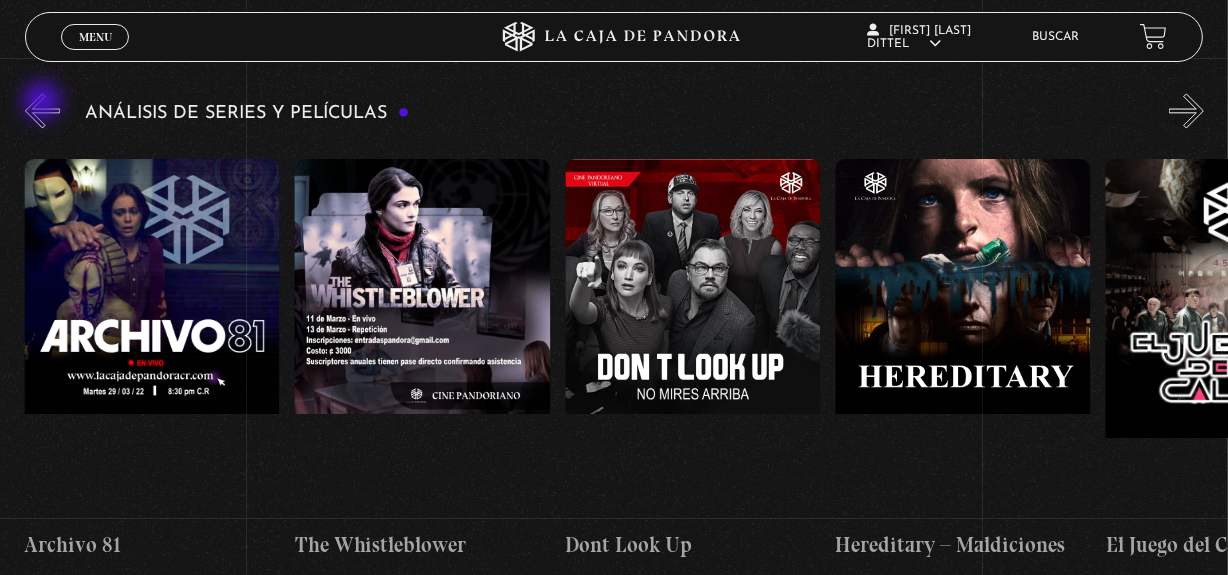 scroll, scrollTop: 0, scrollLeft: 3786, axis: horizontal 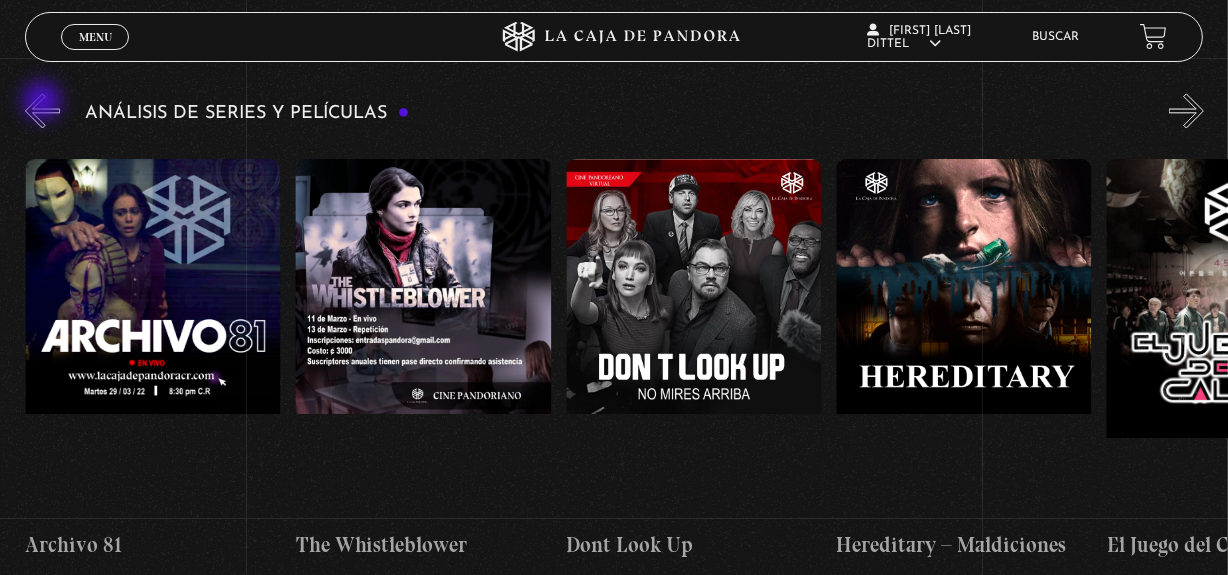 click on "«" at bounding box center [42, 110] 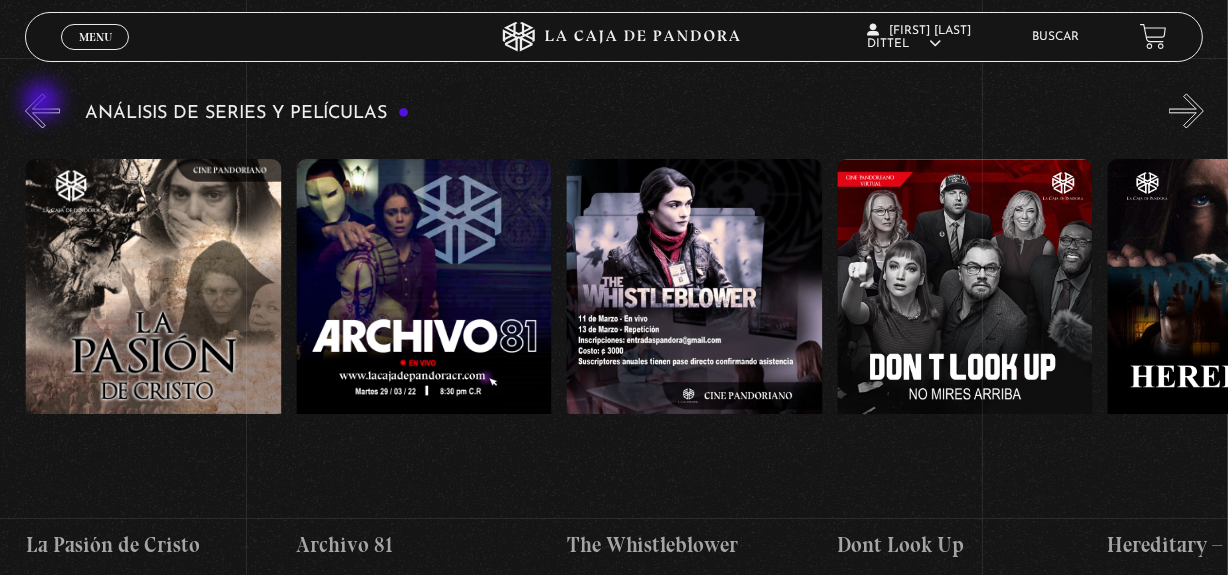 click on "«" at bounding box center (42, 110) 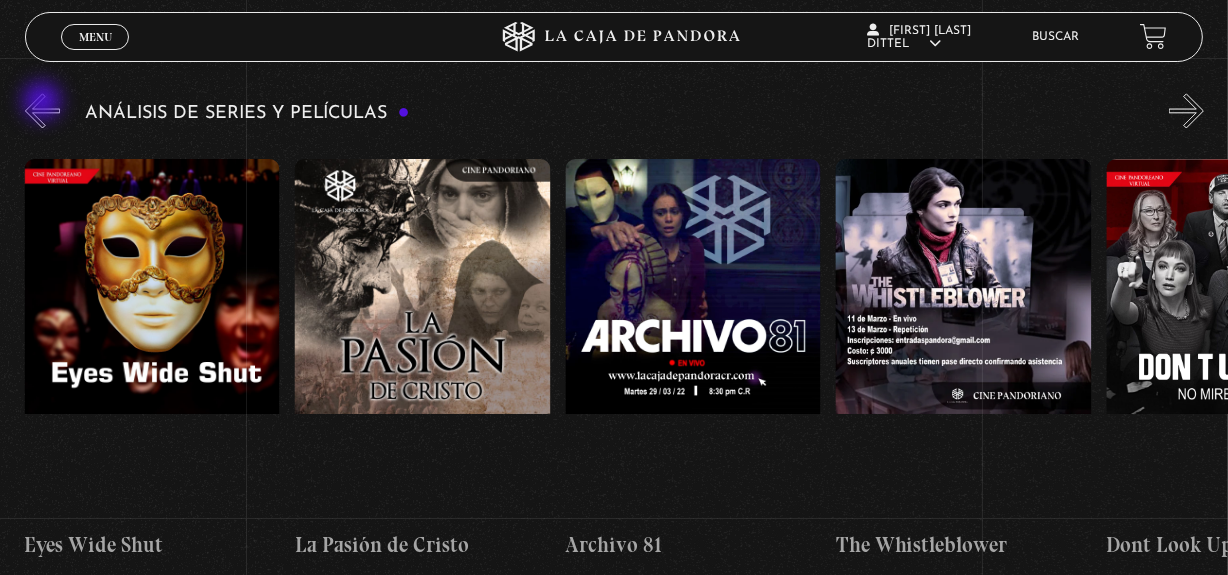 click on "«" at bounding box center (42, 110) 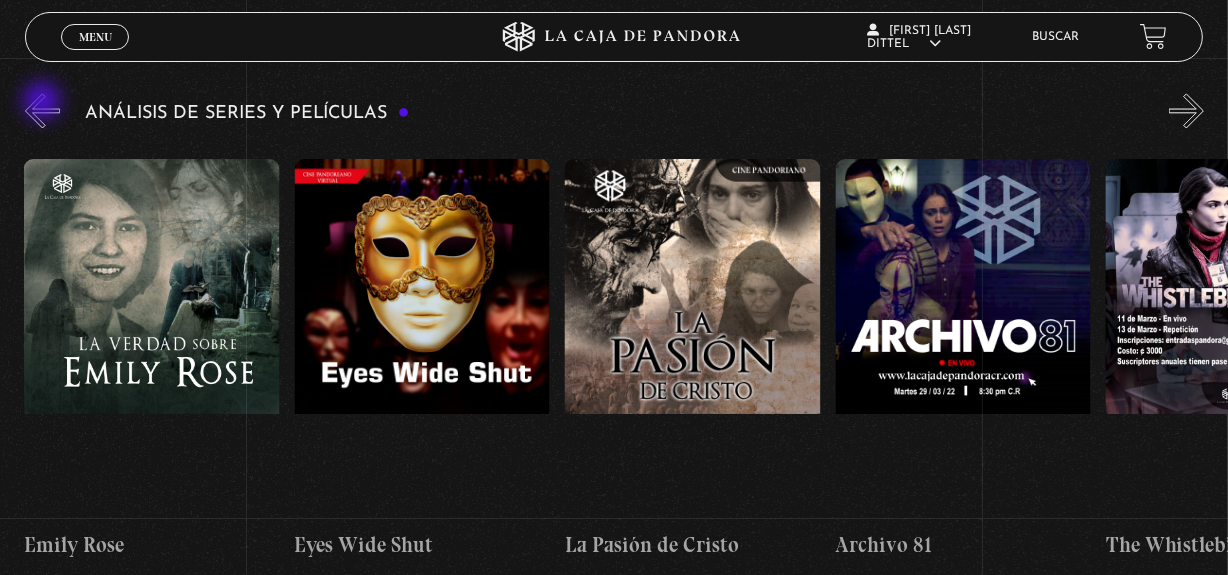 click on "«" at bounding box center (42, 110) 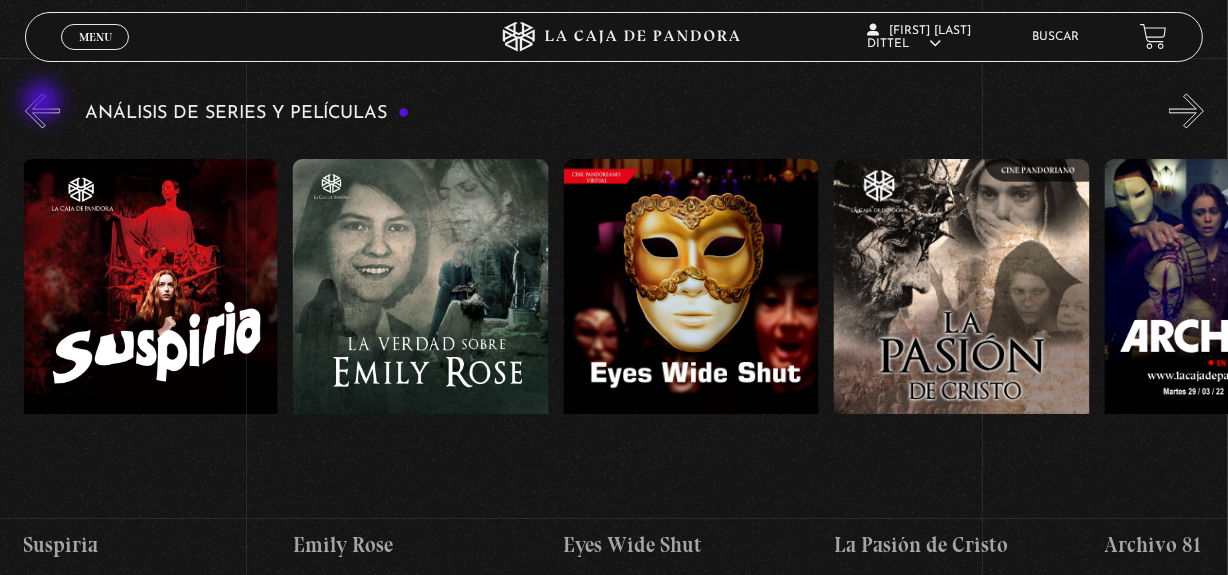 scroll, scrollTop: 0, scrollLeft: 2704, axis: horizontal 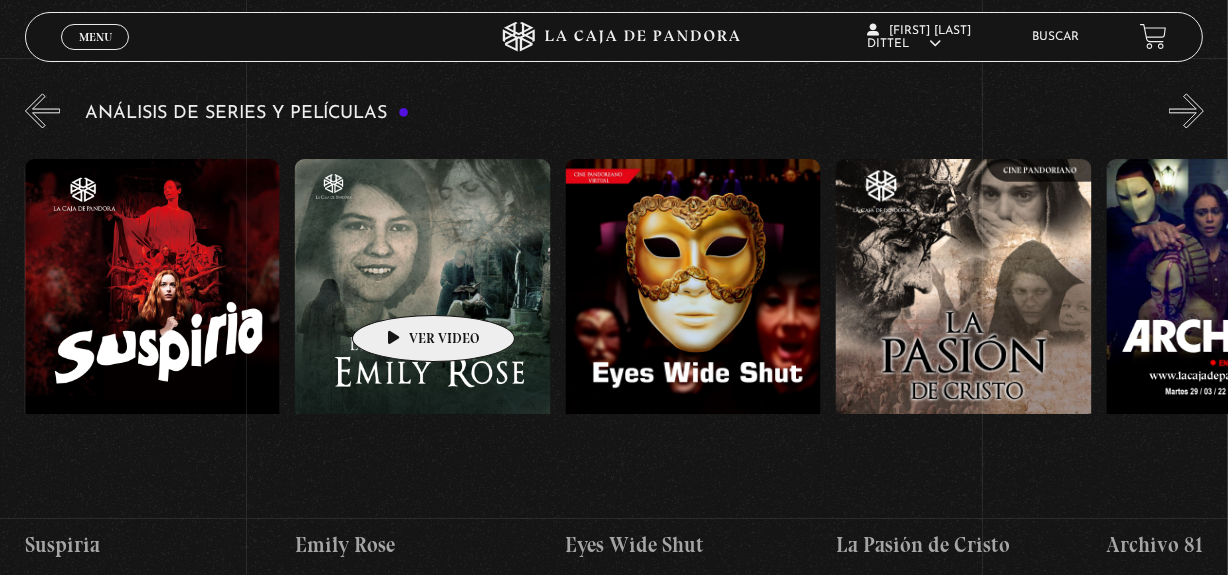 click at bounding box center (422, 339) 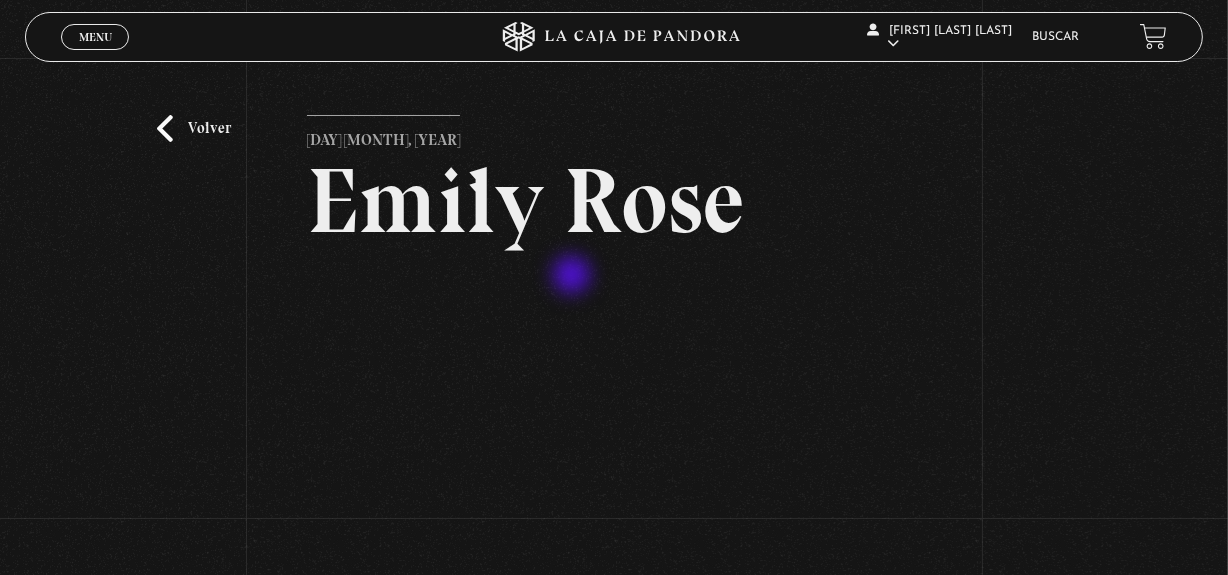 scroll, scrollTop: 90, scrollLeft: 0, axis: vertical 